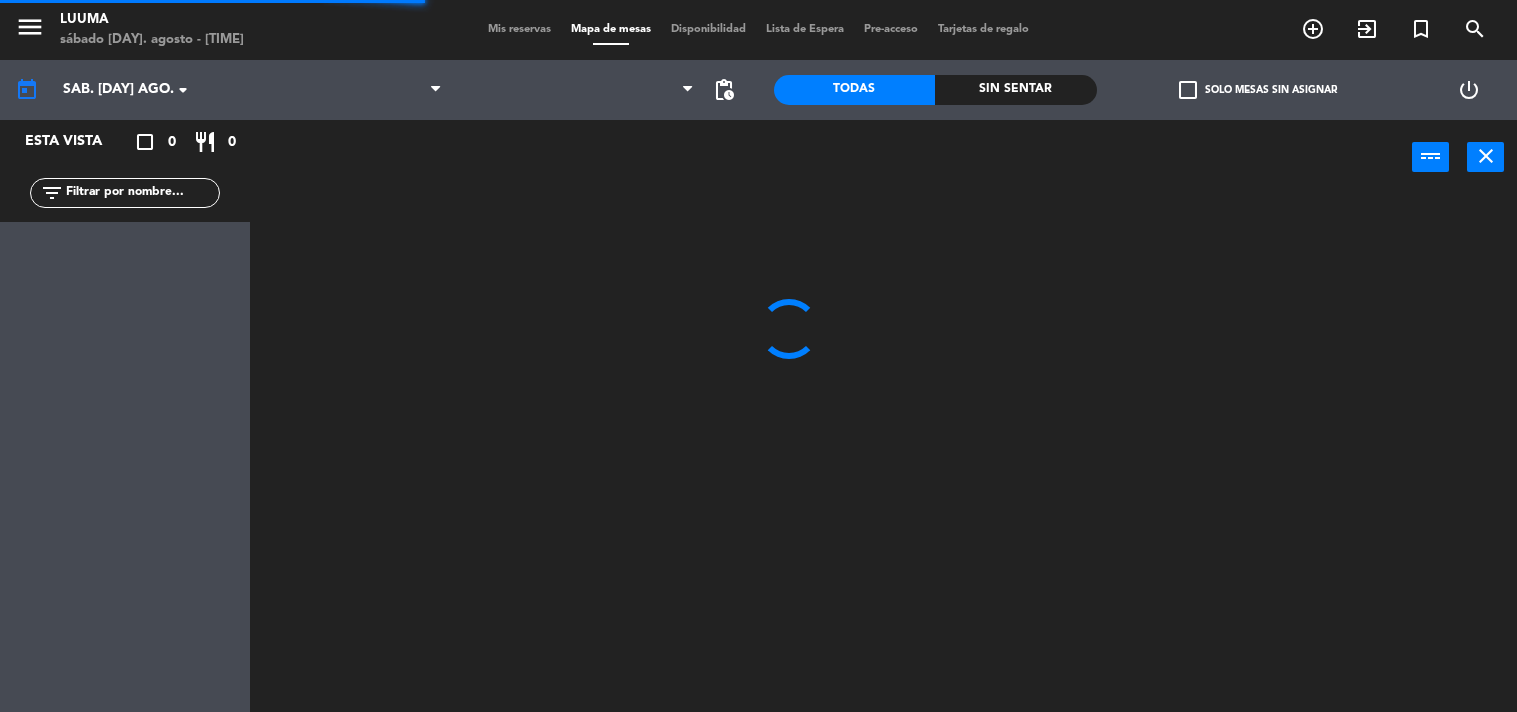 scroll, scrollTop: 0, scrollLeft: 0, axis: both 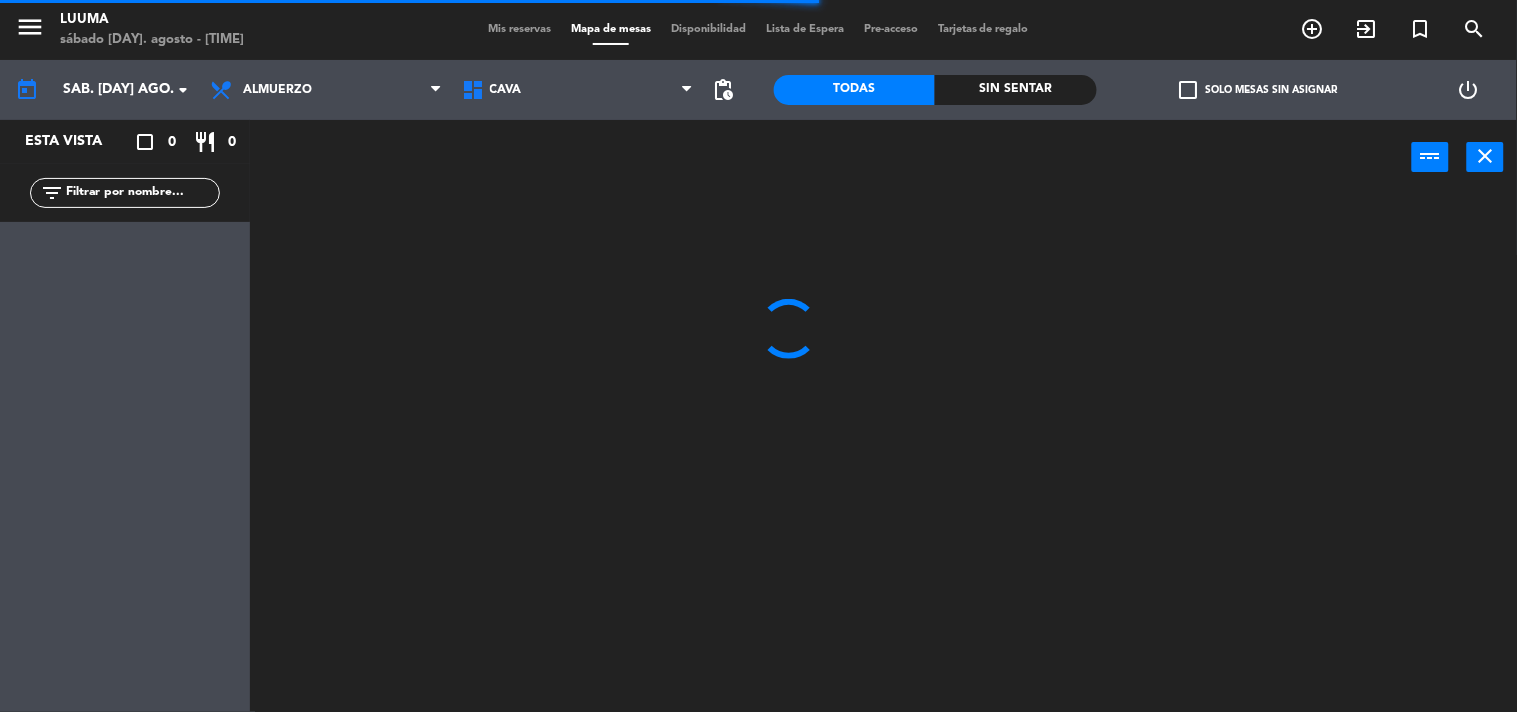 click on "Mis reservas" at bounding box center (519, 29) 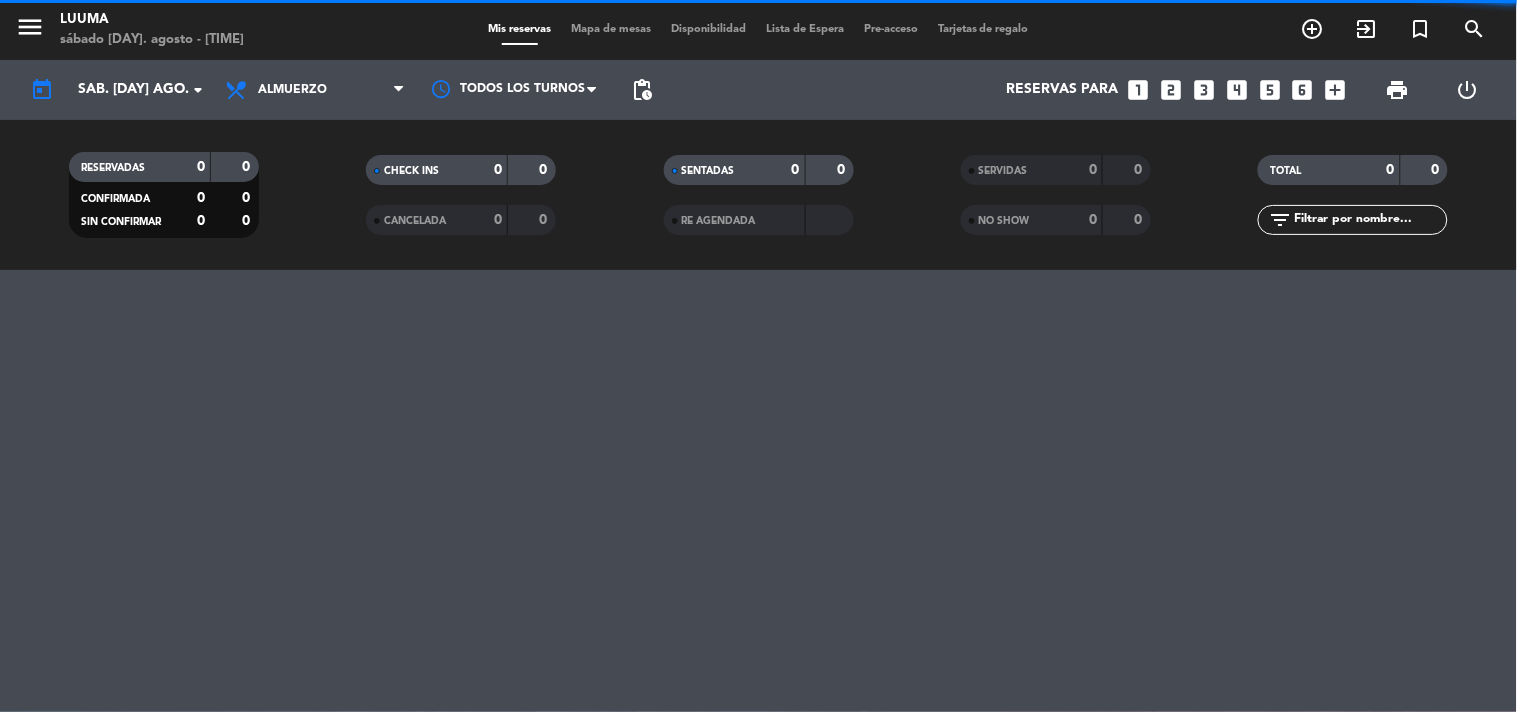 click on "Mis reservas   Mapa de mesas   Disponibilidad   Lista de Espera   Pre-acceso   Tarjetas de regalo" at bounding box center [758, 30] 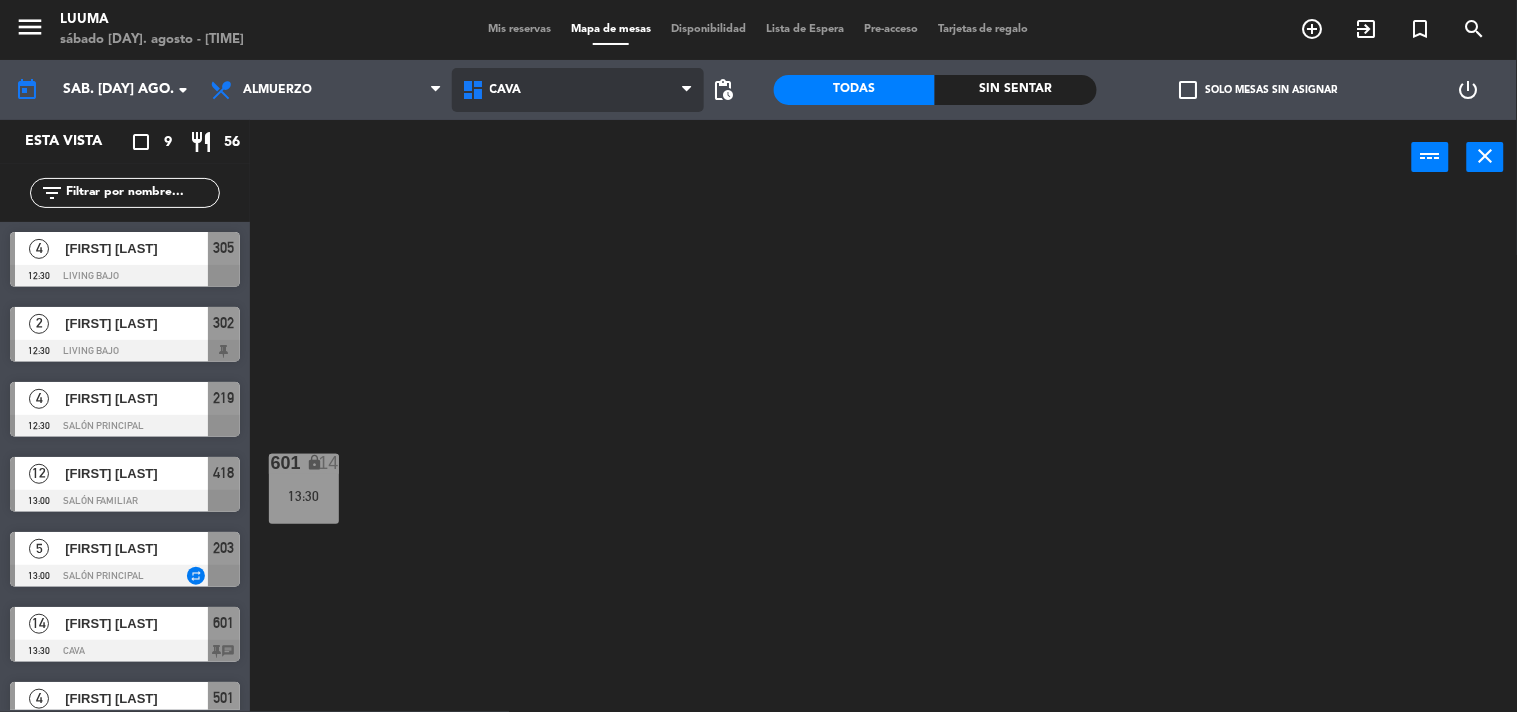 click on "Cava" at bounding box center (578, 90) 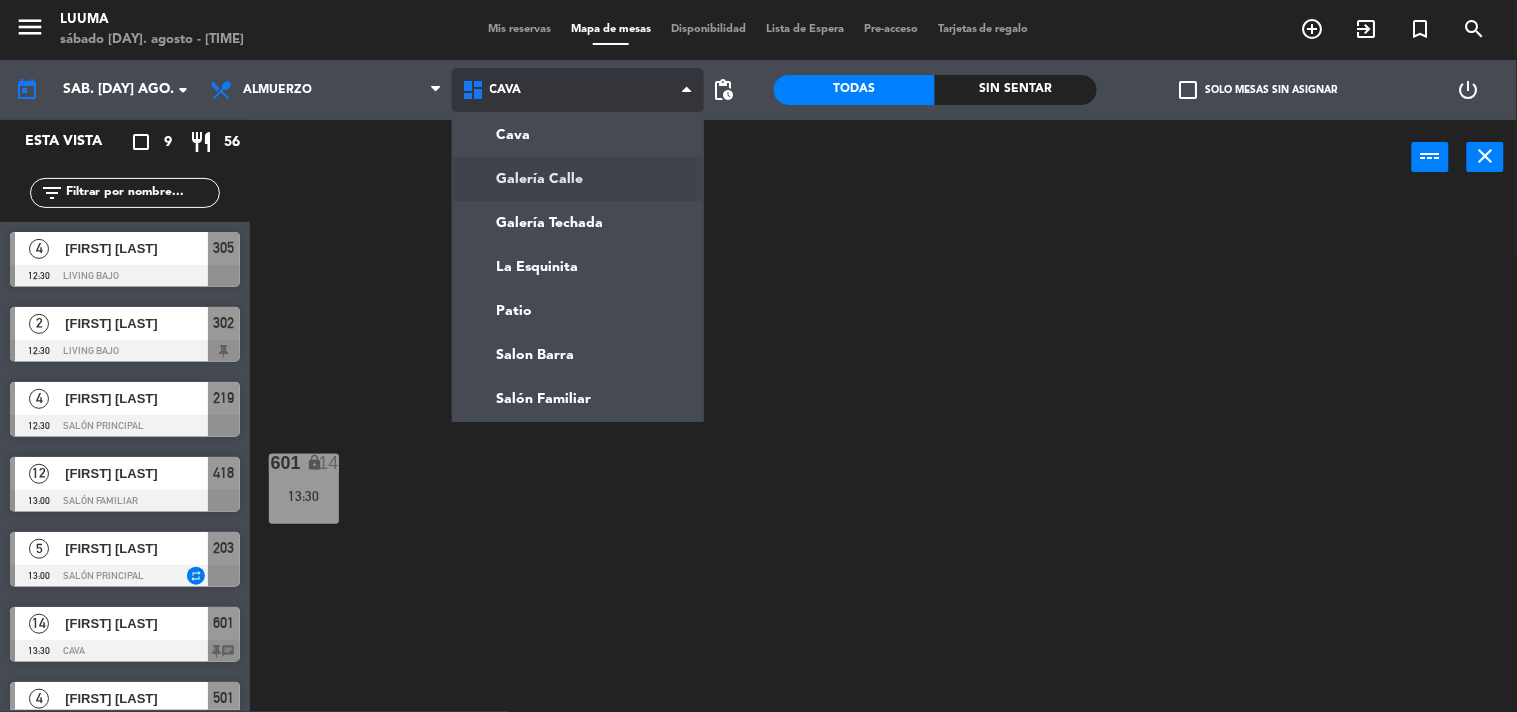 click on "menu Luuma sábado [DAY]. agosto - [TIME] Mis reservas Mapa de mesas Disponibilidad Lista de Espera Pre-acceso Tarjetas de regalo add_circle_outline exit_to_app turned_in_not search today sáb. [DAY] ago. arrow_drop_down Almuerzo Cena Almuerzo Almuerzo Cena Cava Galería Calle Galería Techada La Esquinita Patio Salon Barra Salón Familiar Cava Cava Galería Calle Galería Techada La Esquinita Patio Salon Barra Salón Familiar pending_actions Todas Sin sentar check_box_outline_blank Solo mesas sin asignar power_settings_new Esta vista crop_square 9 restaurant 56 filter_list 4 Garimanno [NAME] 12:30 Living Bajo 305 2 Lucia Juncos 12:30 Living Bajo 302 4 Lucía LAFRANCONI 12:30 Salón Principal 219 12 Facundo saporiti 13:00 Salón Familiar 418 5 Josefina Di Lalla 13:00 Salón Principal repeat 203 14 Esteban Urmengy 13:30 Cava 601 chat 4 Esteban Urmengy 13:30 La Esquinita 501 chat 6 [NAME]" 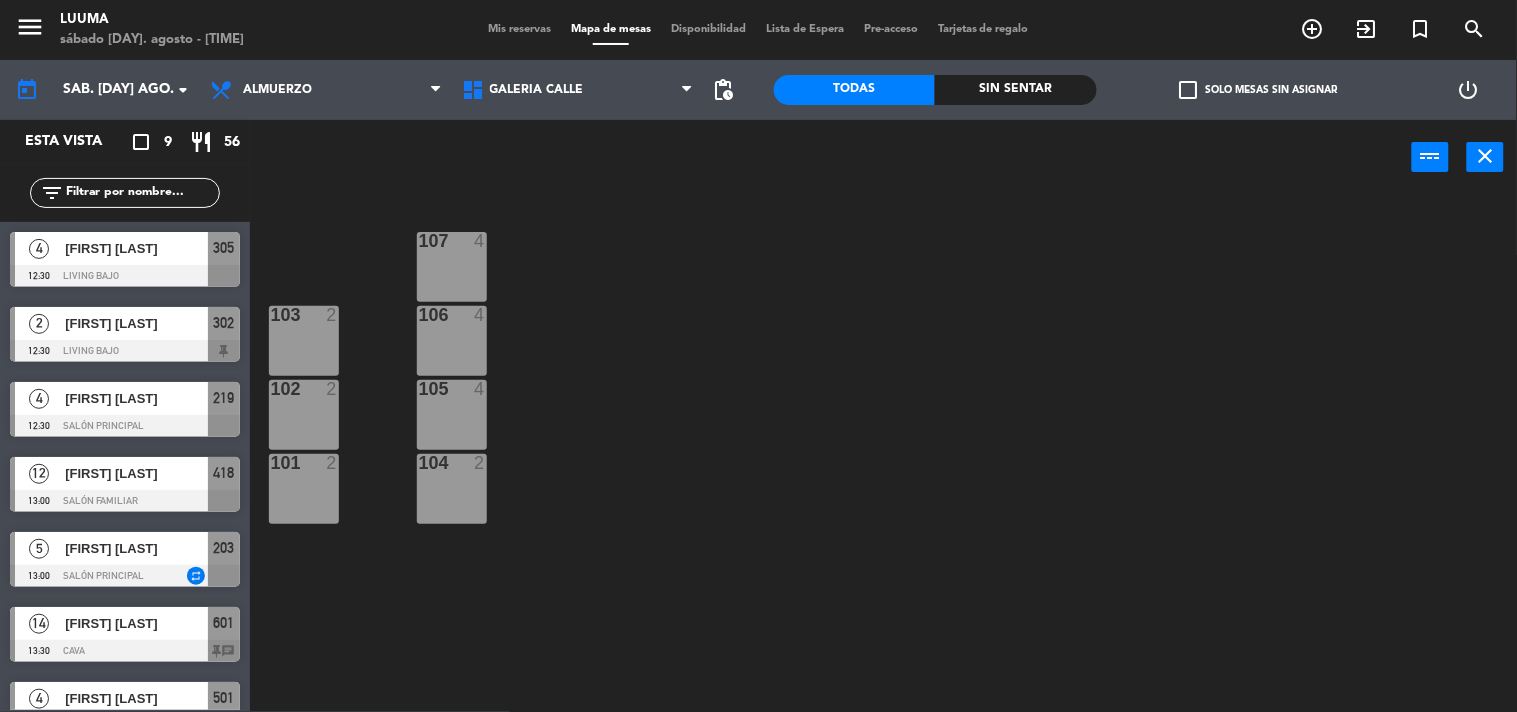 click at bounding box center [451, 241] 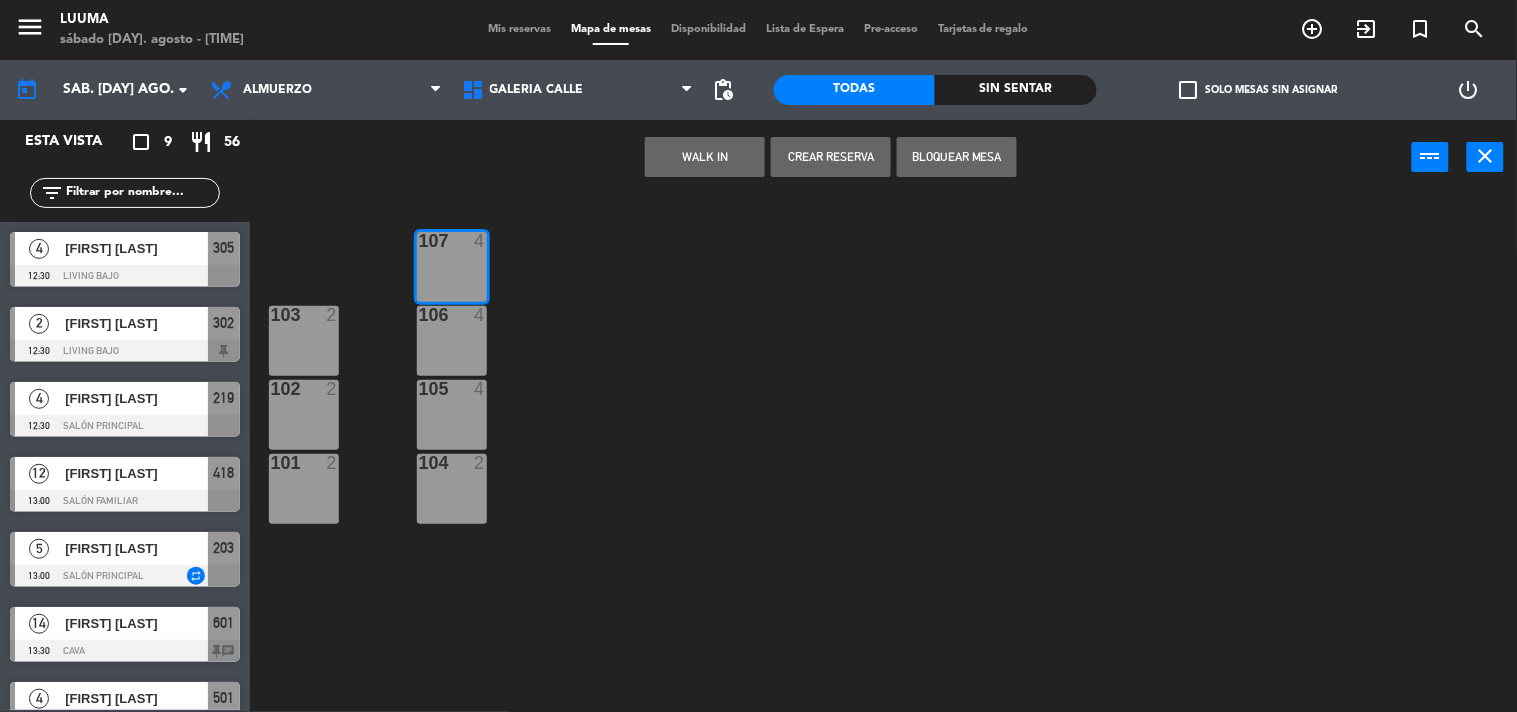 click on "106  4" at bounding box center [452, 316] 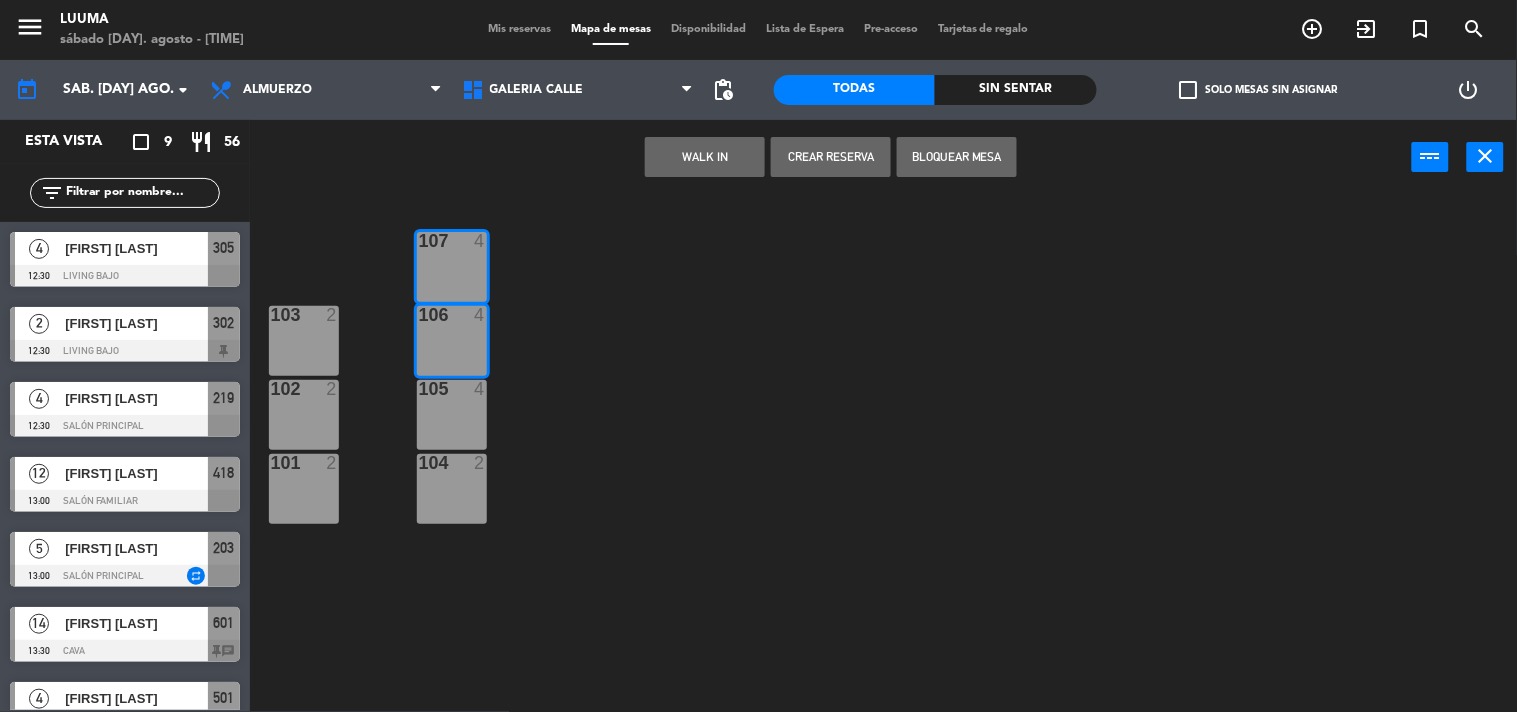 click on "105  4" at bounding box center [452, 415] 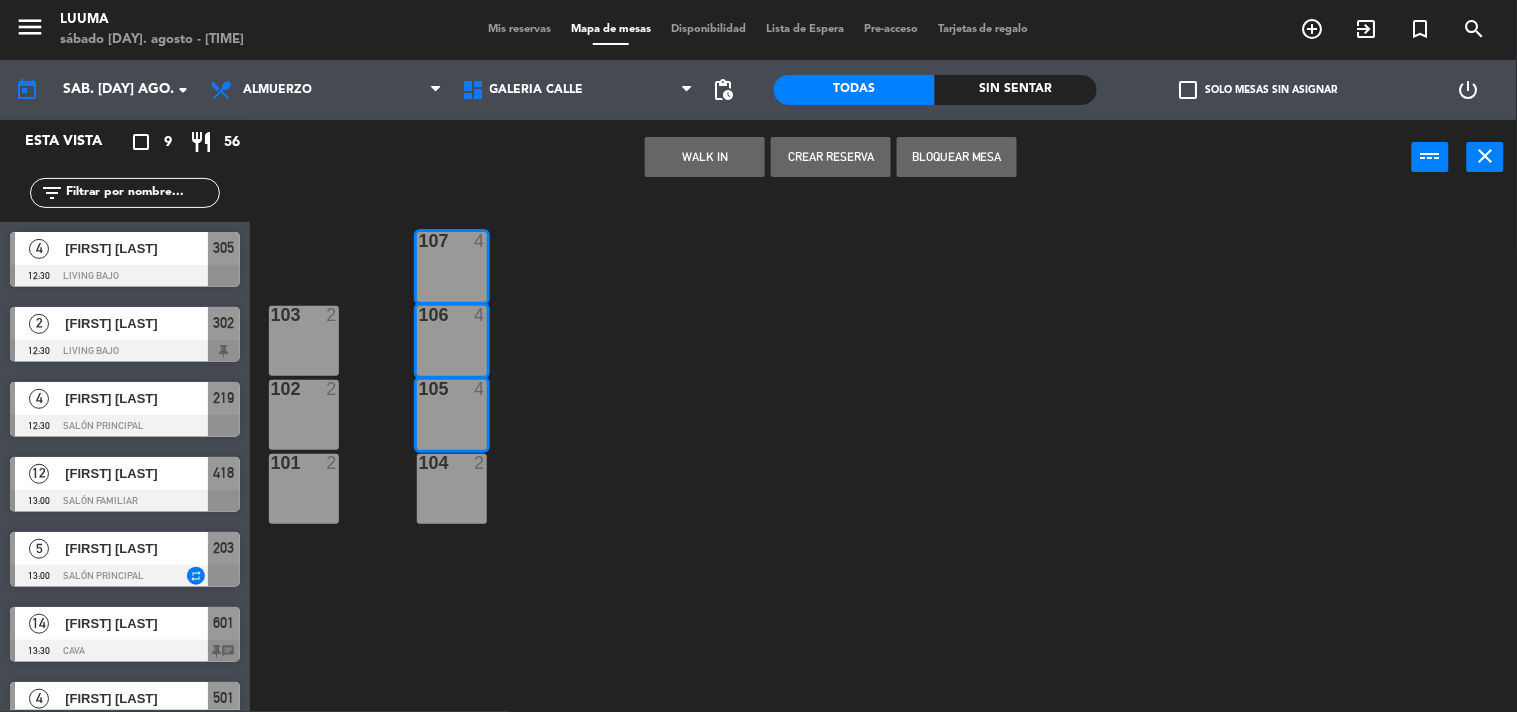 click at bounding box center [451, 463] 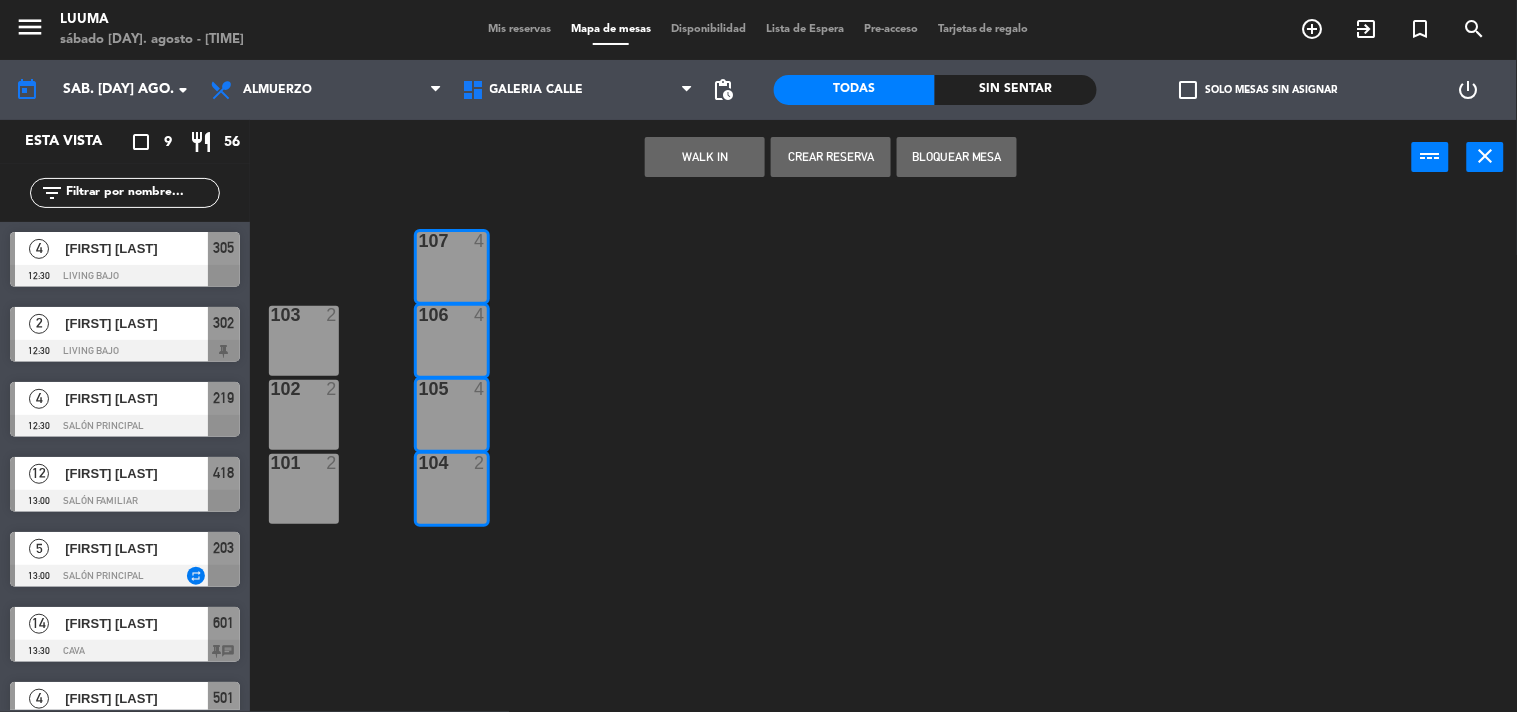 click on "Bloquear Mesa" at bounding box center (957, 157) 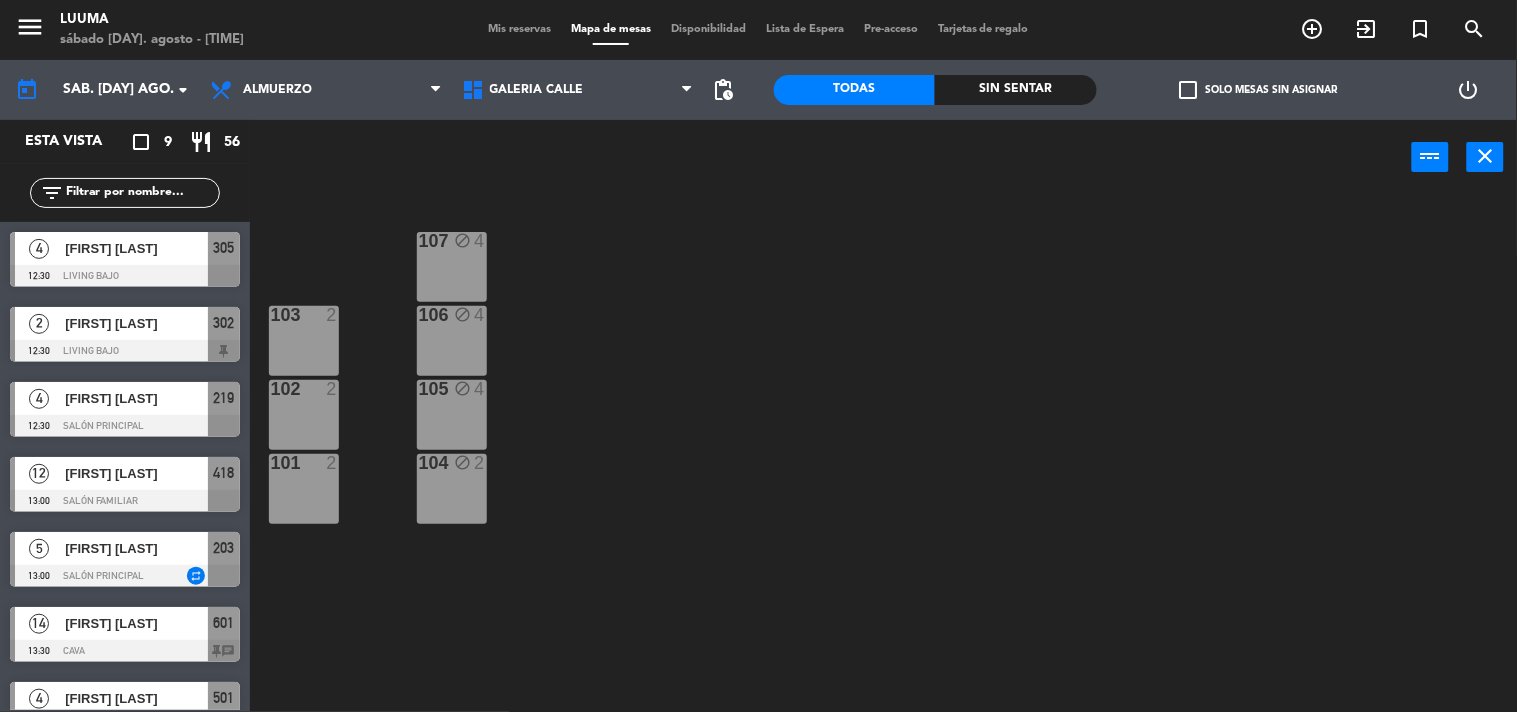 click at bounding box center (303, 315) 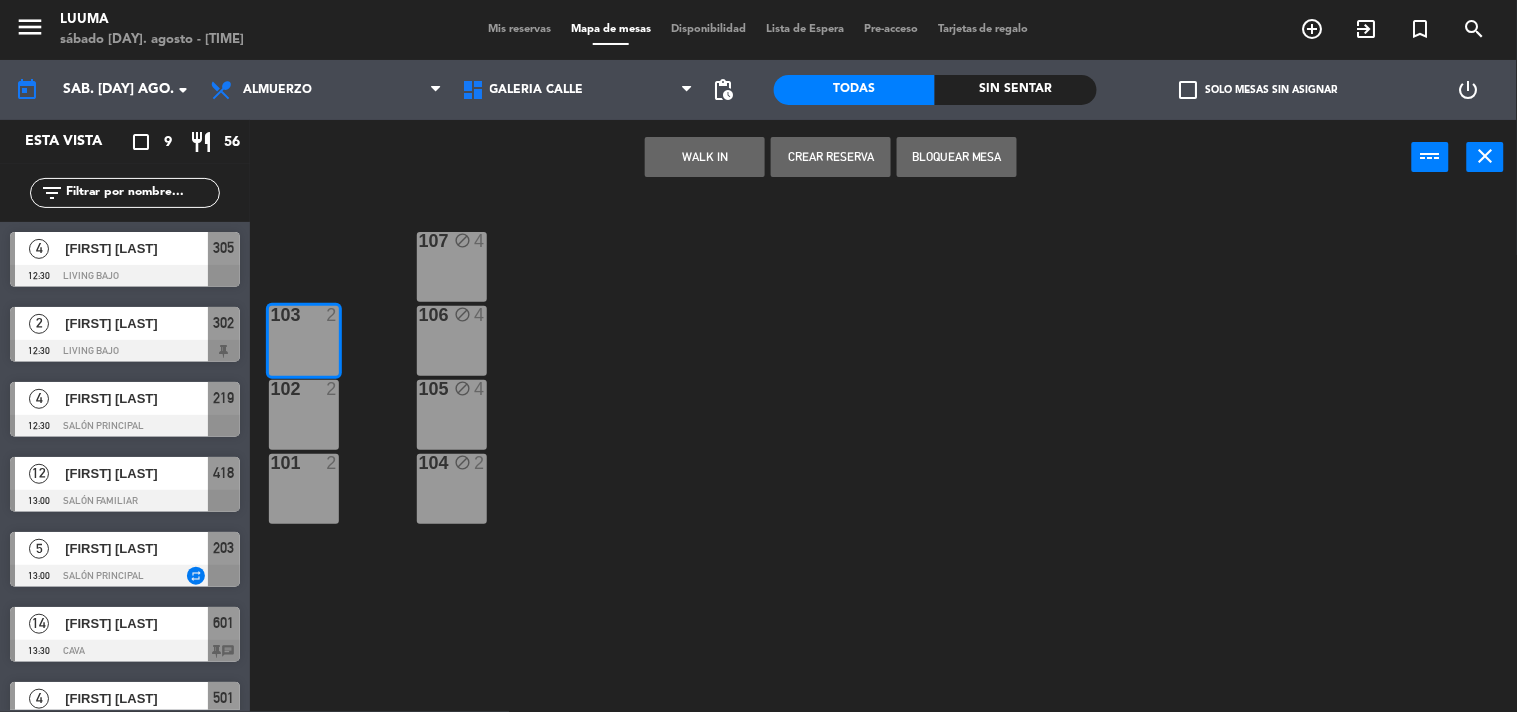 click on "102  2" at bounding box center [304, 415] 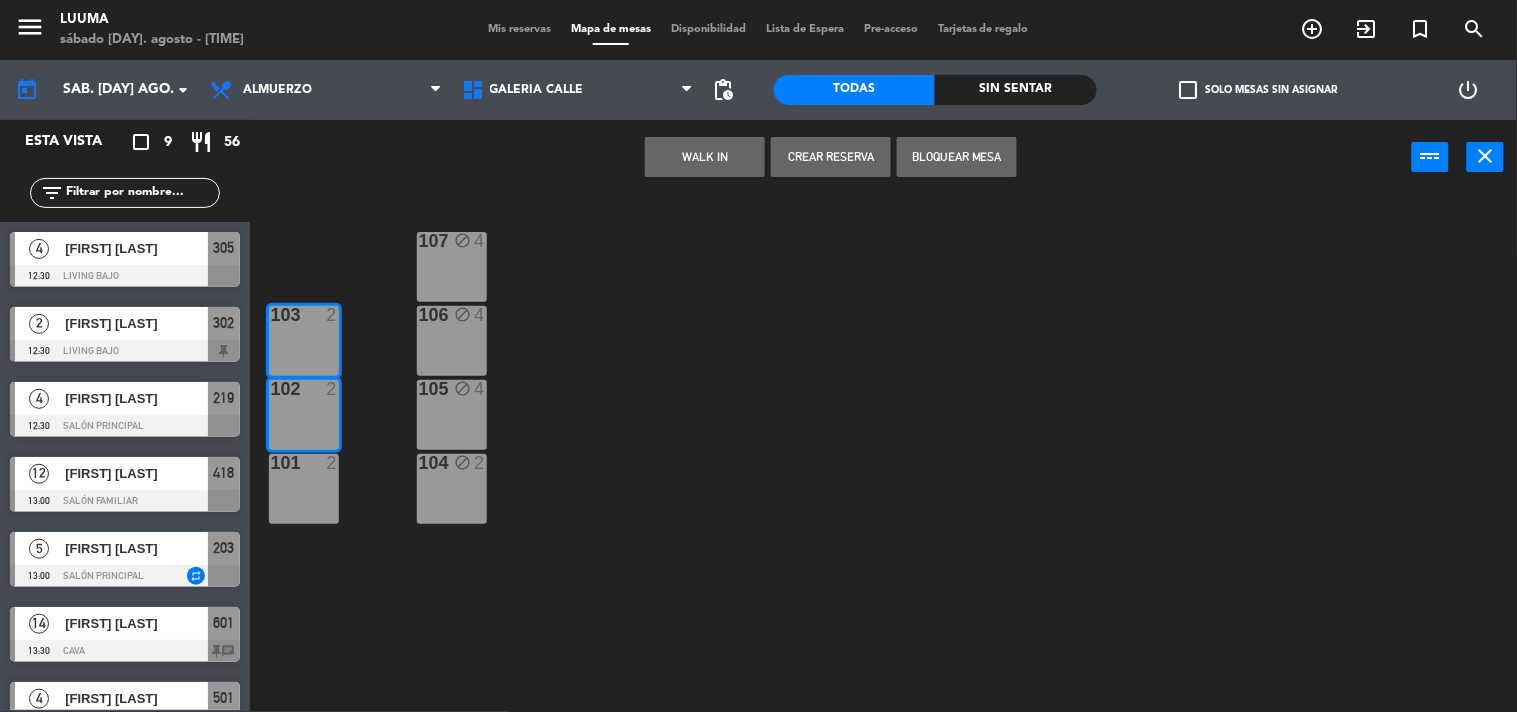 drag, startPoint x: 313, startPoint y: 482, endPoint x: 323, endPoint y: 474, distance: 12.806249 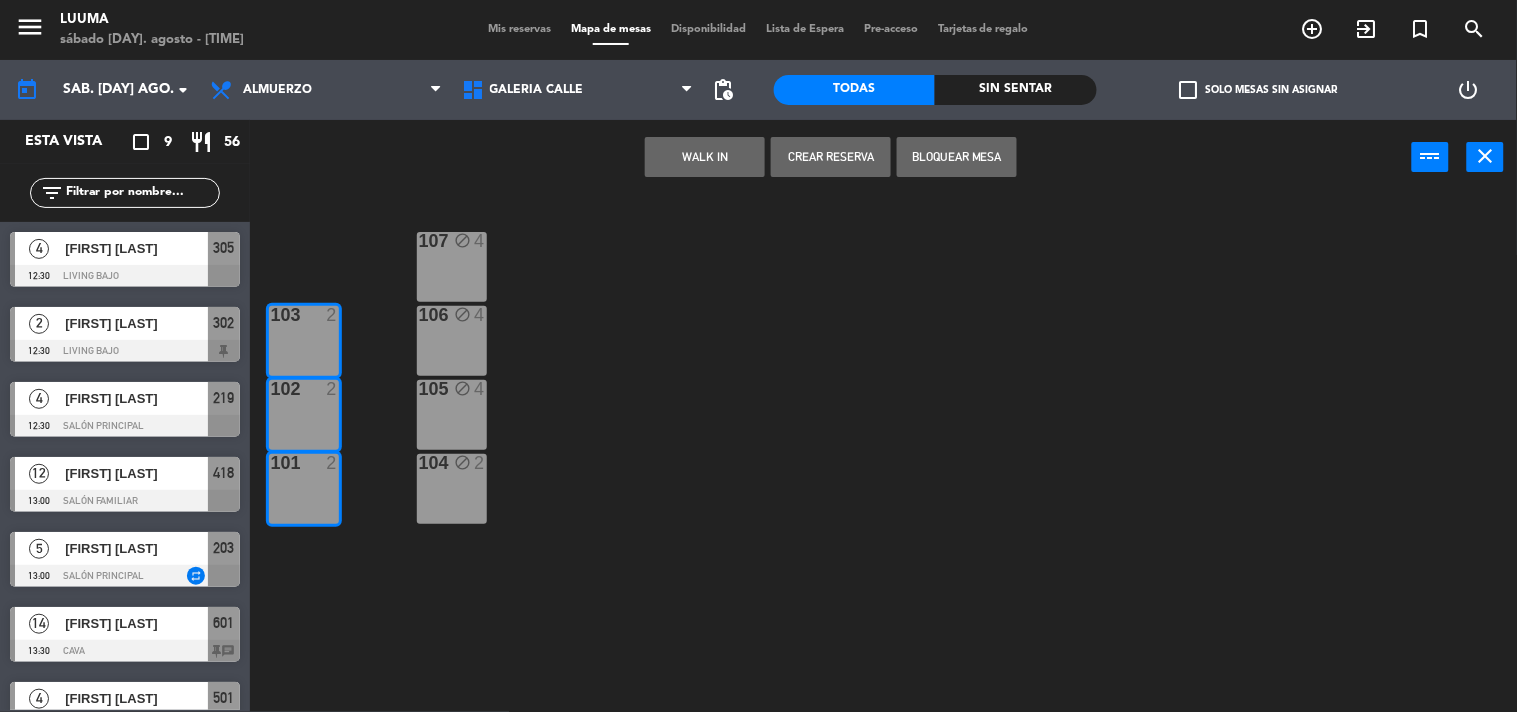 click on "Bloquear Mesa" at bounding box center (957, 157) 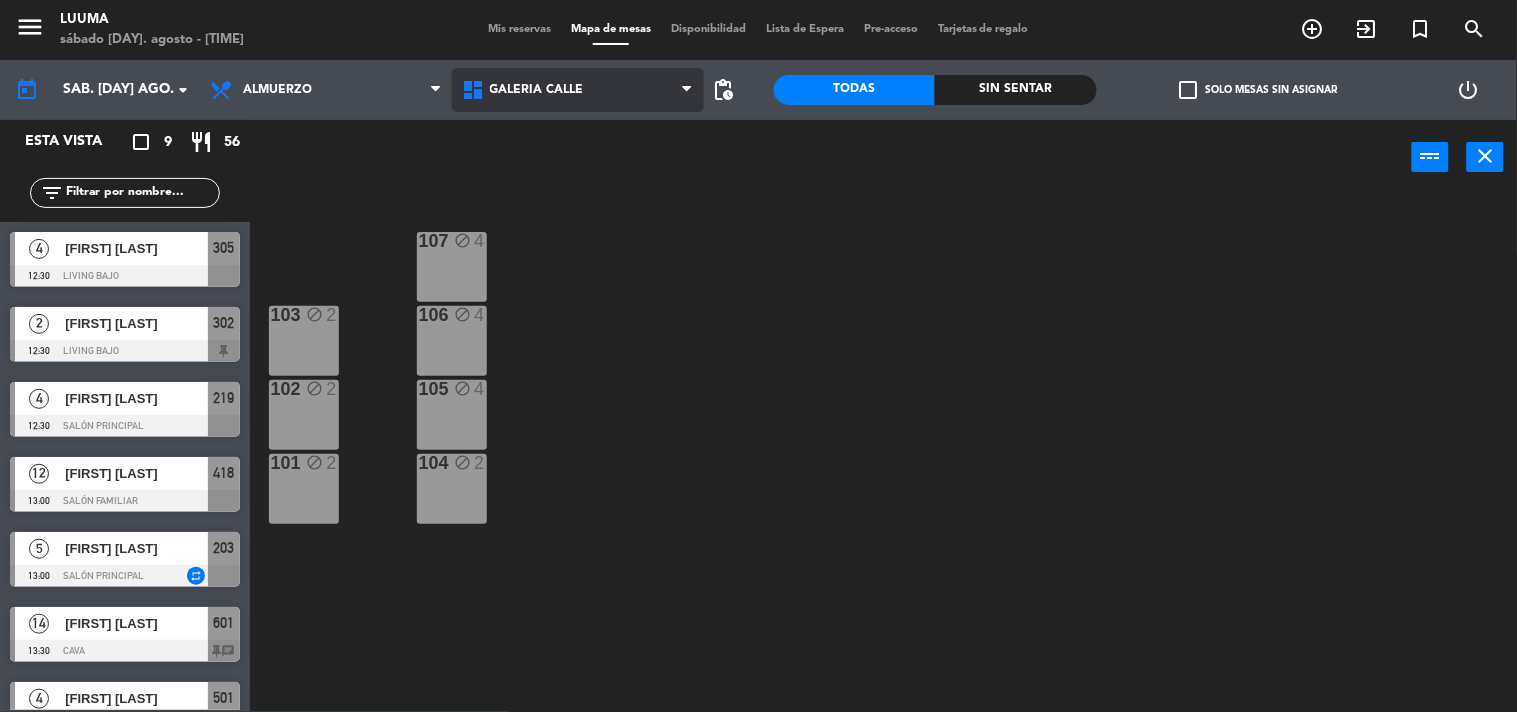 click on "Galería Calle" at bounding box center [537, 90] 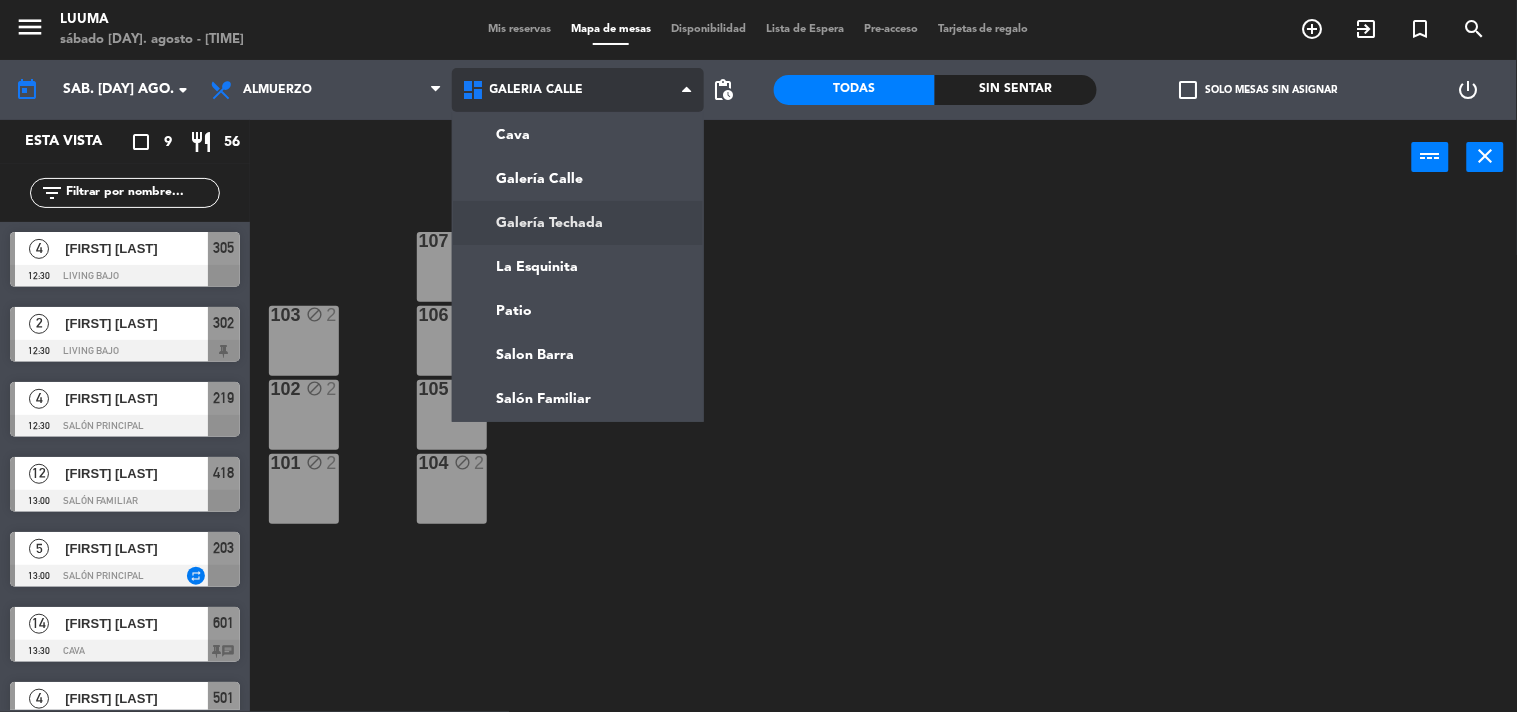 click on "menu Luuma sábado [DAY]. agosto - [TIME] Mis reservas Mapa de mesas Disponibilidad Lista de Espera Pre-acceso Tarjetas de regalo add_circle_outline exit_to_app turned_in_not search today sáb. [DAY] ago. arrow_drop_down Almuerzo Cena Almuerzo Almuerzo Cena Cava Galería Calle Galería Techada La Esquinita Patio Salon Barra Salón Familiar Galería Calle Cava Galería Calle Galería Techada La Esquinita Patio Salon Barra Salón Familiar pending_actions Todas Sin sentar check_box_outline_blank Solo mesas sin asignar power_settings_new Esta vista crop_square 9 restaurant 56 filter_list 4 Garimanno [NAME] 12:30 Living Bajo 305 2 Lucia Juncos 12:30 Living Bajo 302 4 Lucía LAFRANCONI 12:30 Salón Principal 219 12 Facundo saporiti 13:00 Salón Familiar 418 5 Josefina Di Lalla 13:00 Salón Principal repeat 203 14 Esteban Urmengy 13:30 Cava 601 chat 4 Esteban Urmengy 13:30 La Esquinita 501 chat 6 206" 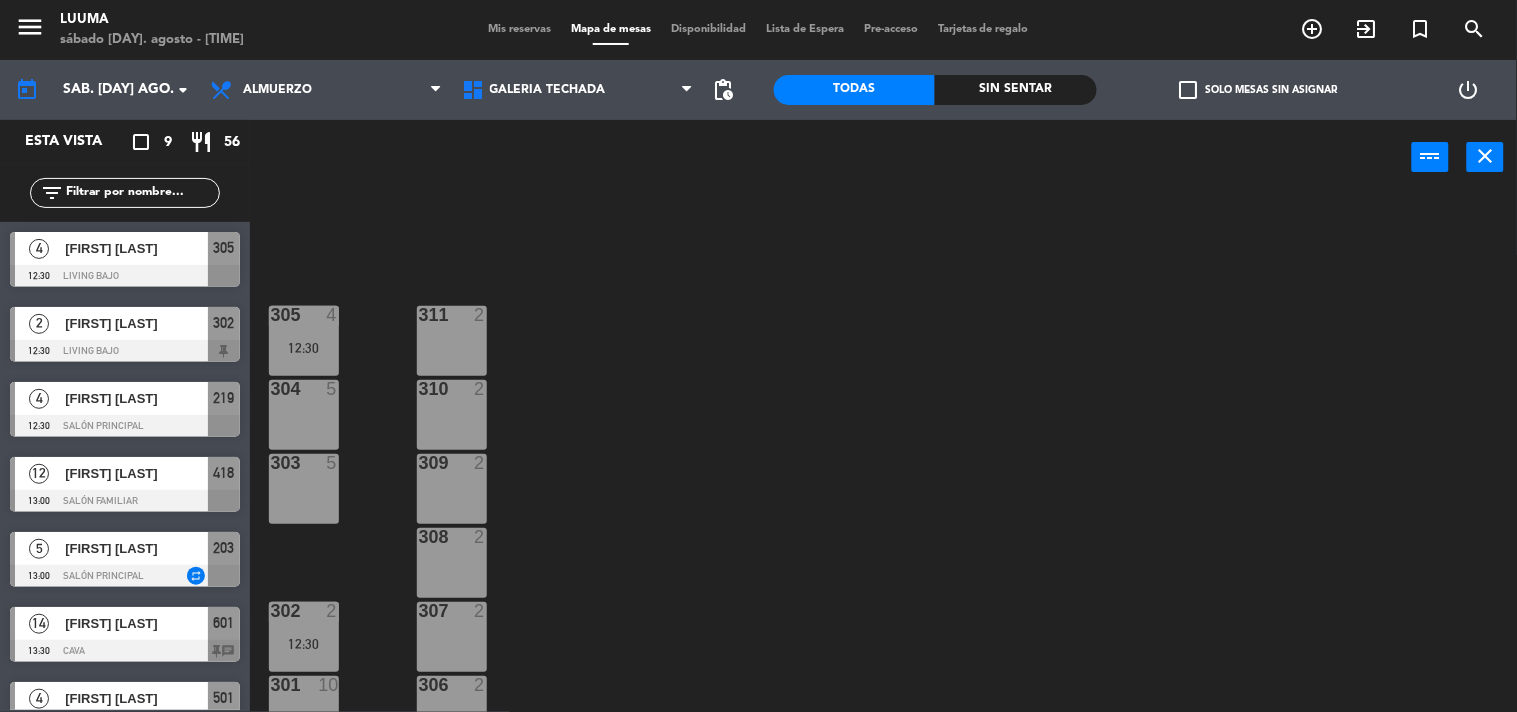 click on "311  2" at bounding box center [452, 341] 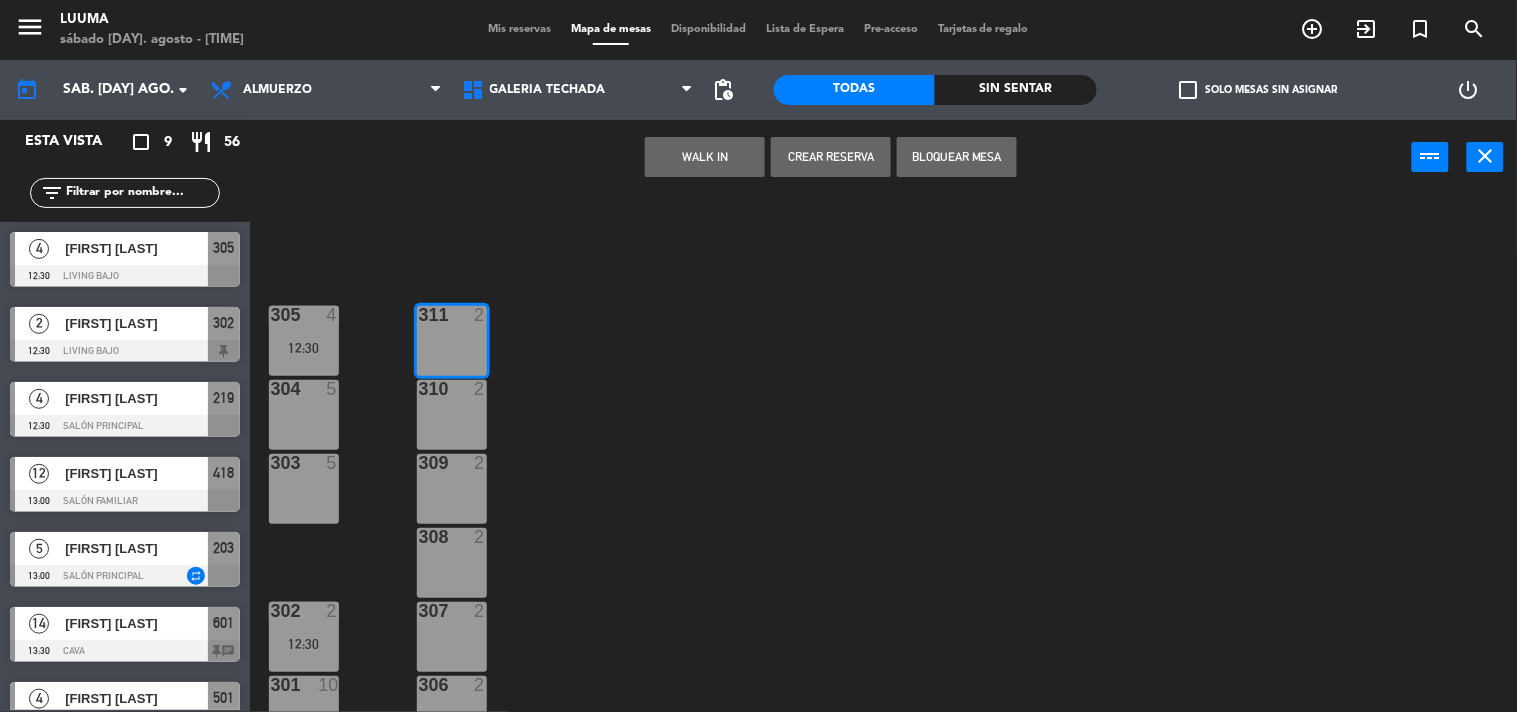 click on "2" at bounding box center [480, 389] 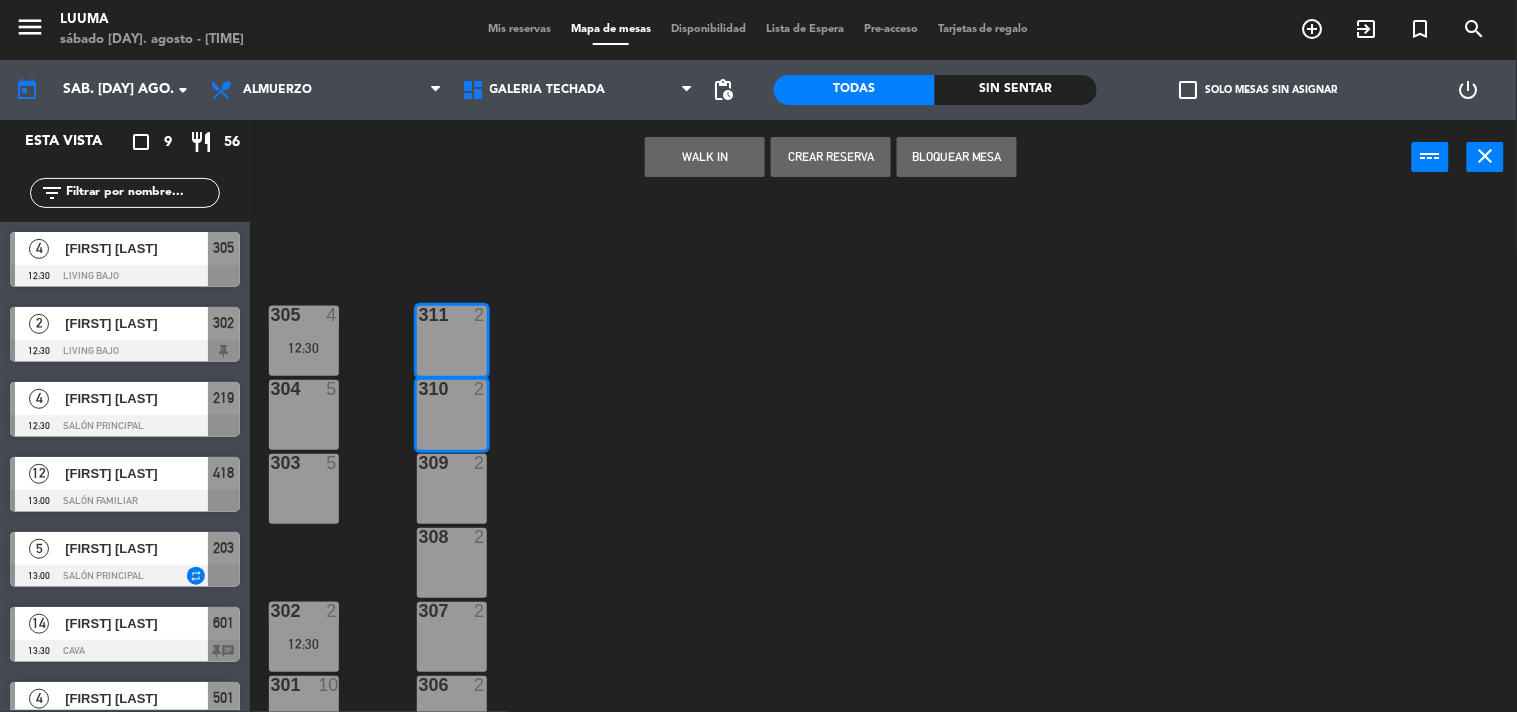 click on "305  4   12:30  311  2  304  5  310  2  303  5  309  2  308  2  302  2   12:30  307  2  306  2  301  10" 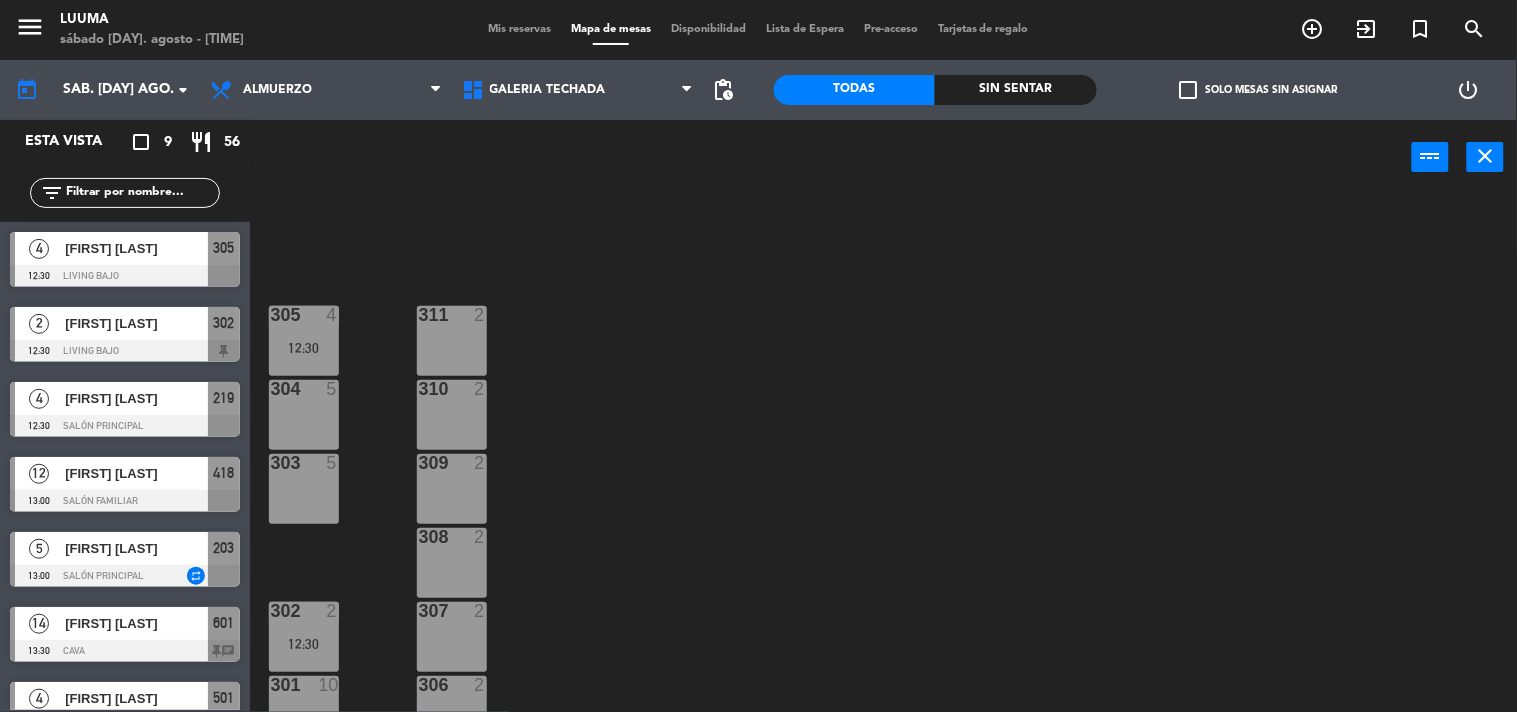 click on "311  2" at bounding box center (452, 341) 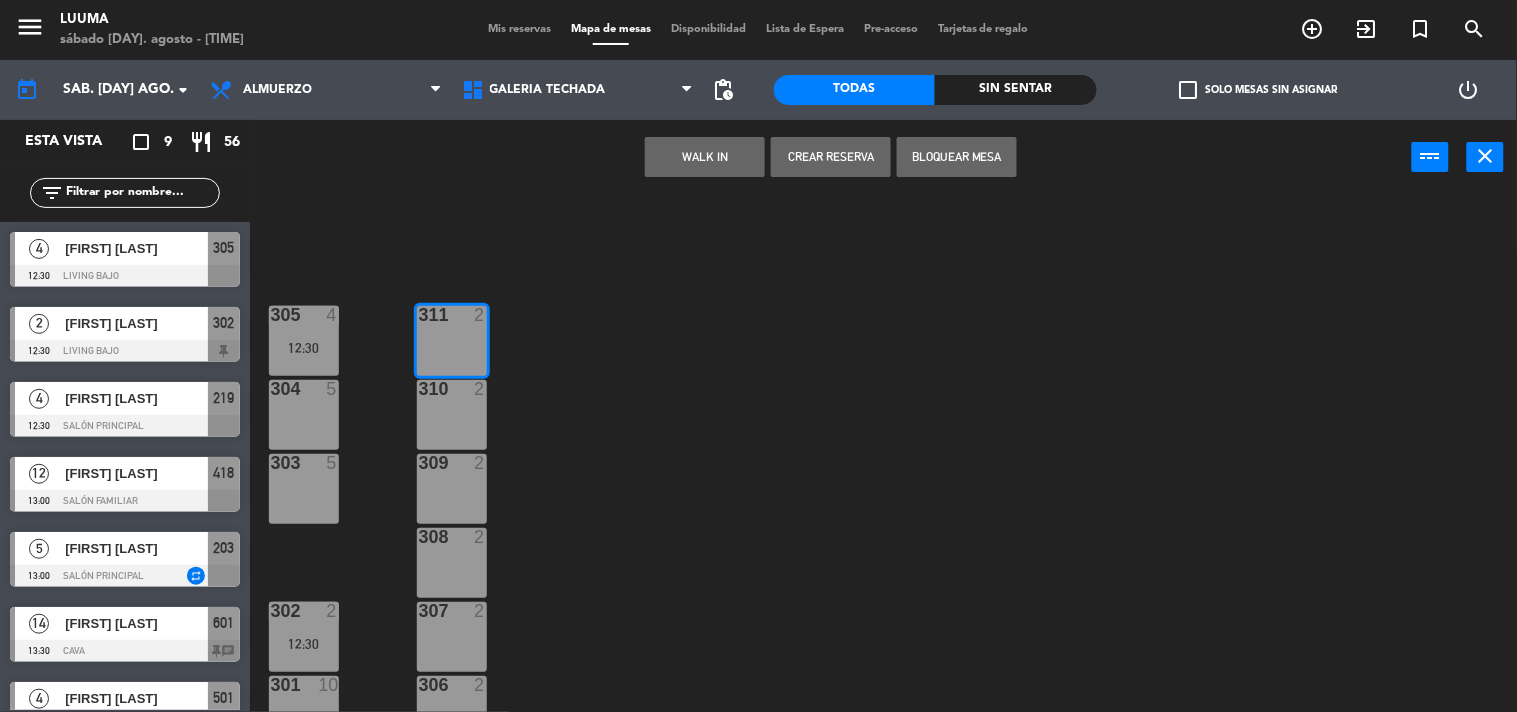 click at bounding box center [451, 389] 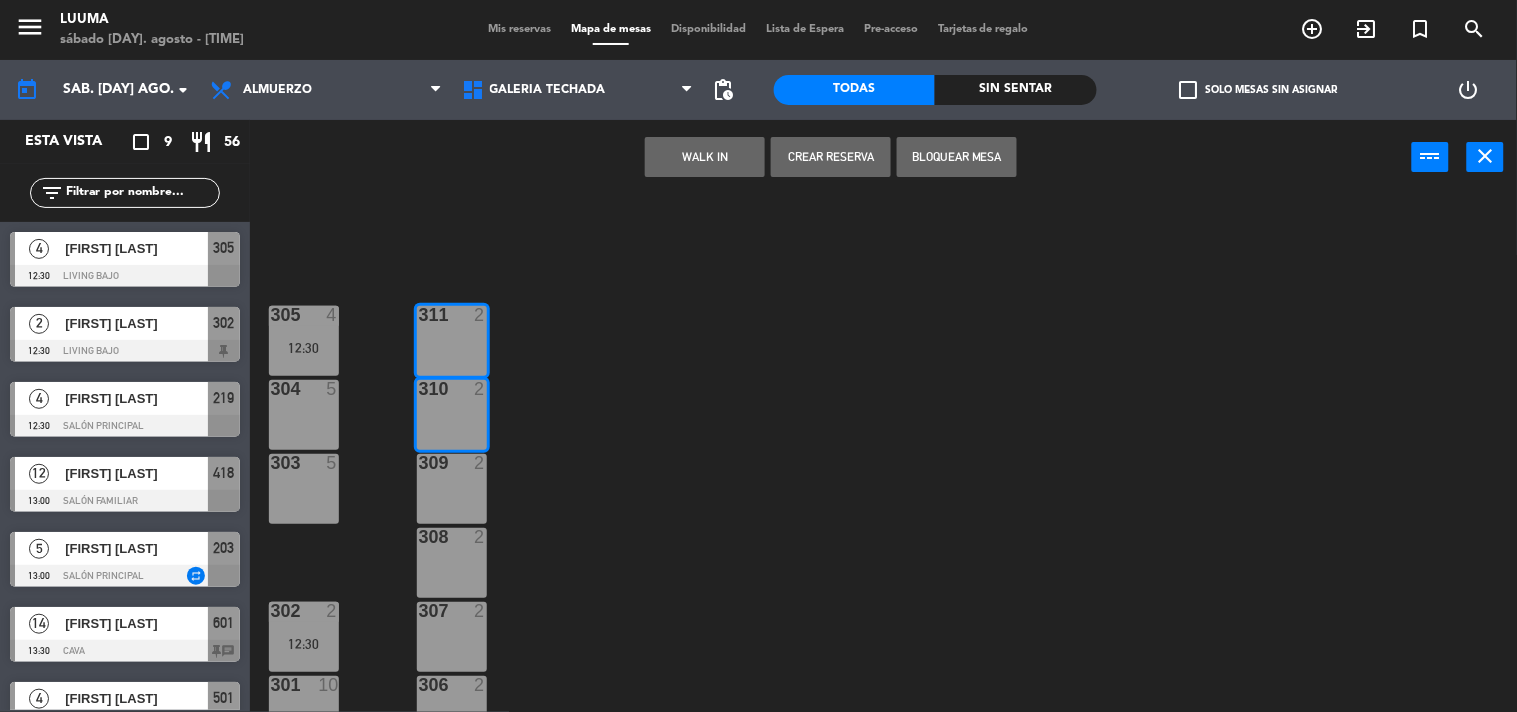 click at bounding box center [451, 463] 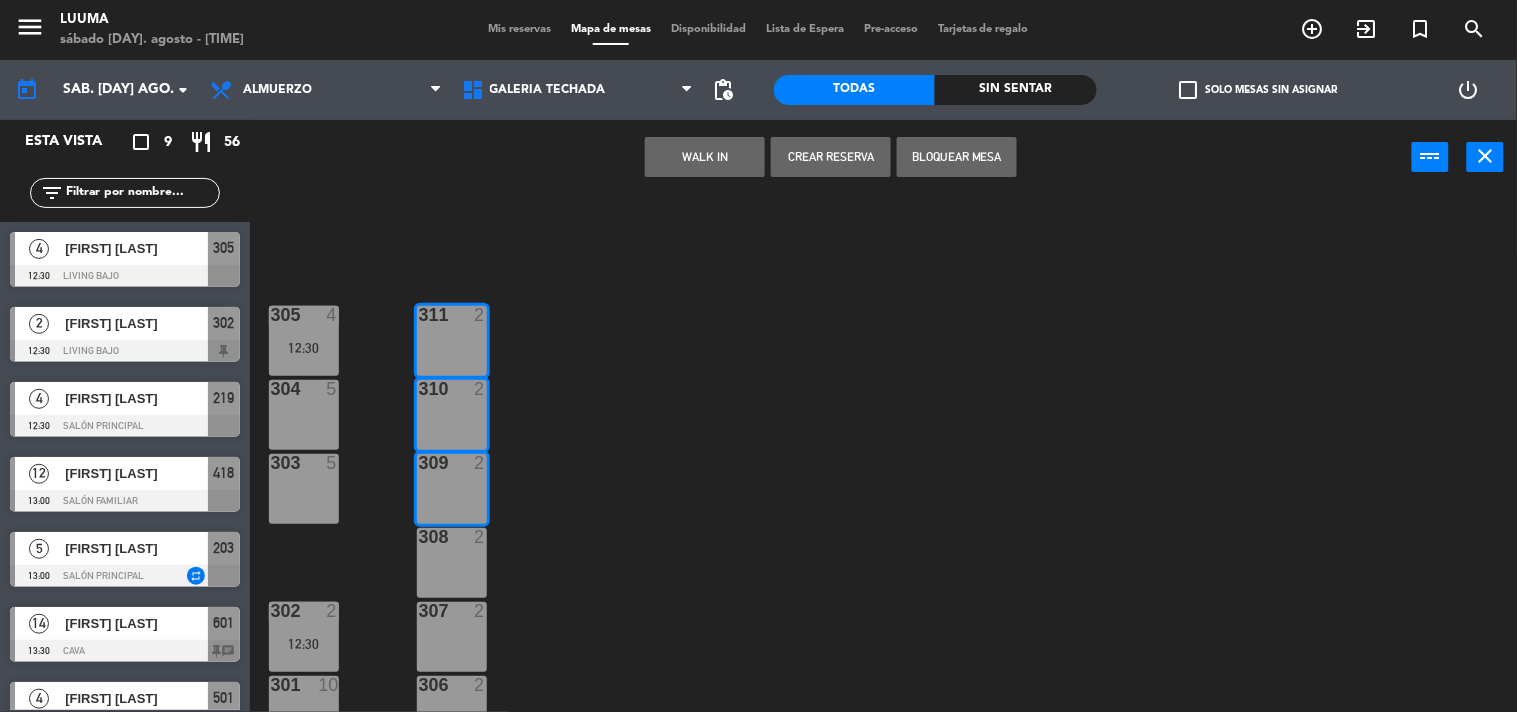 click on "Bloquear Mesa" at bounding box center [957, 157] 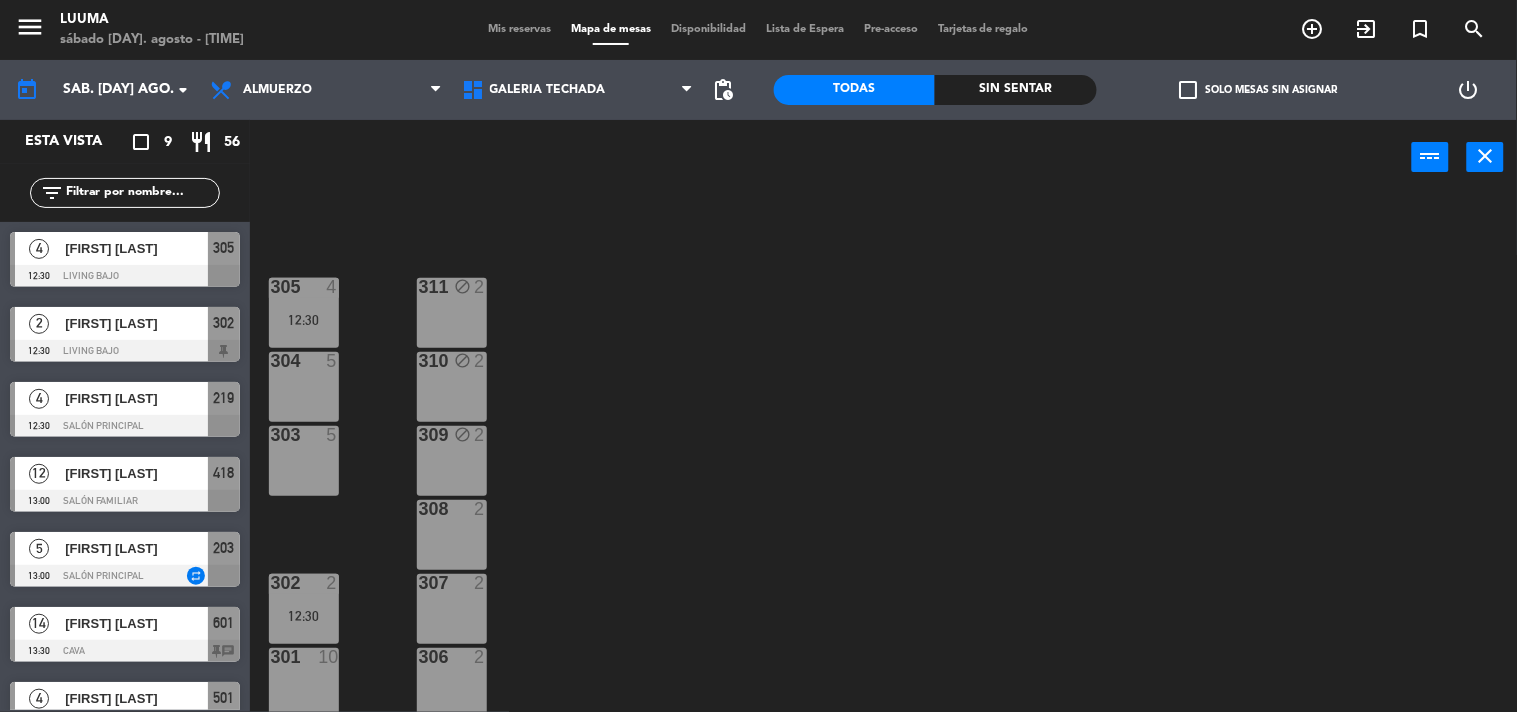 scroll, scrollTop: 32, scrollLeft: 0, axis: vertical 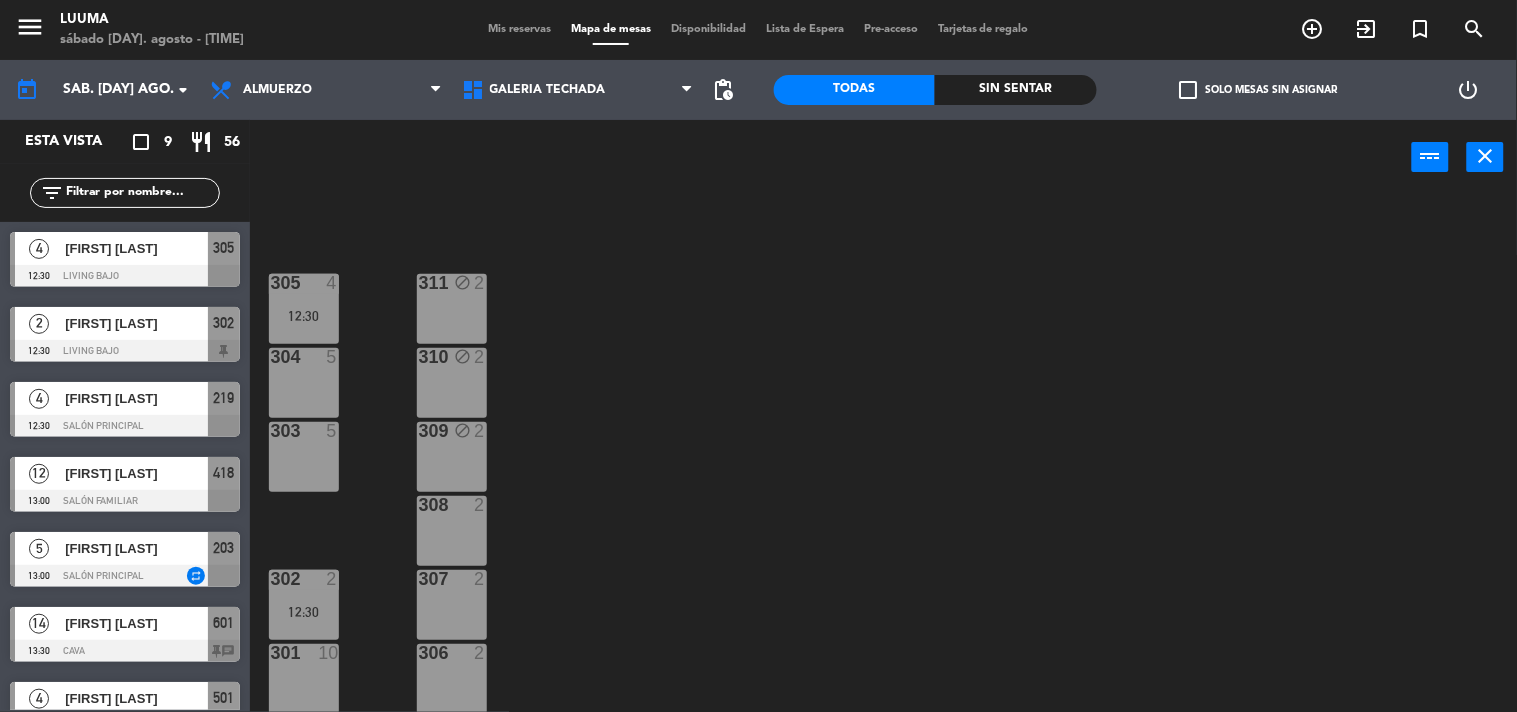 click on "308  2" at bounding box center [452, 531] 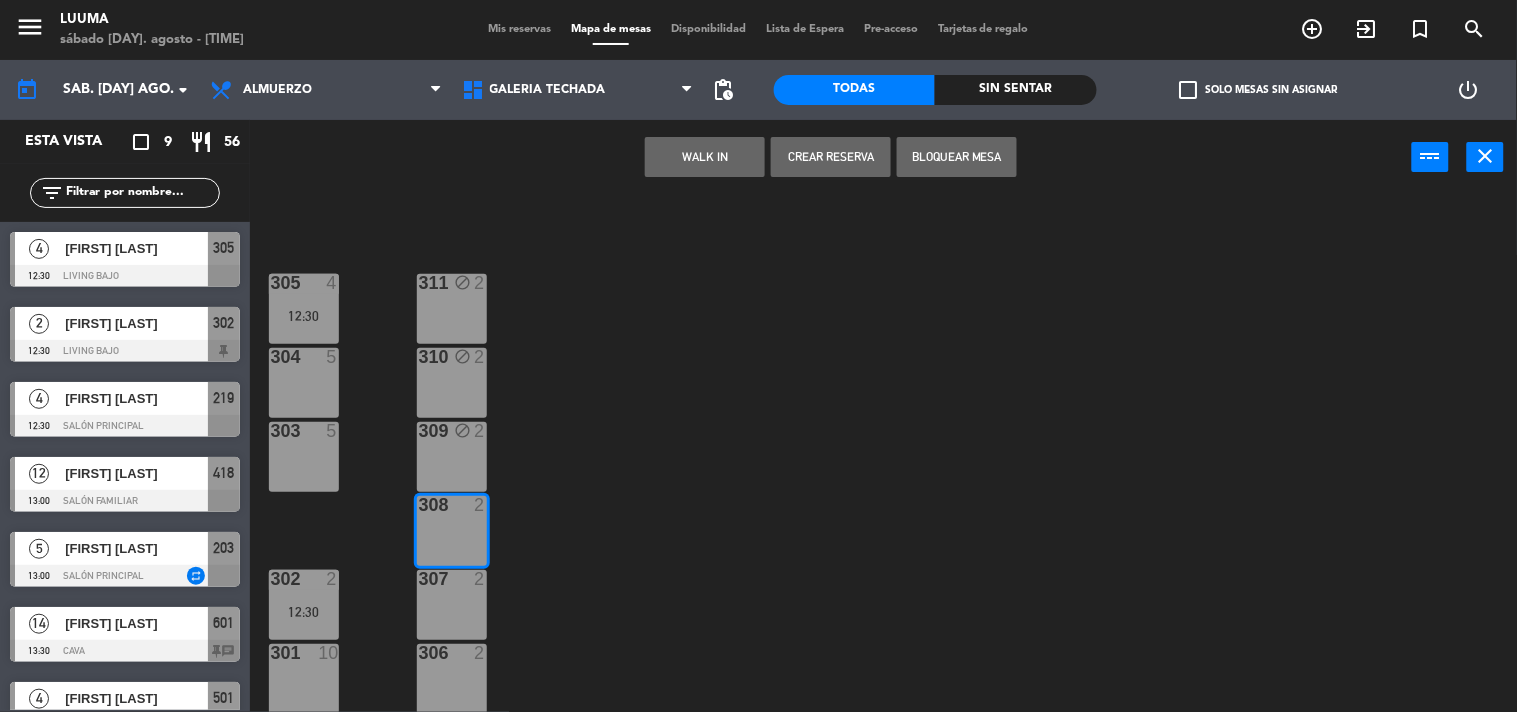 drag, startPoint x: 435, startPoint y: 596, endPoint x: 442, endPoint y: 661, distance: 65.37584 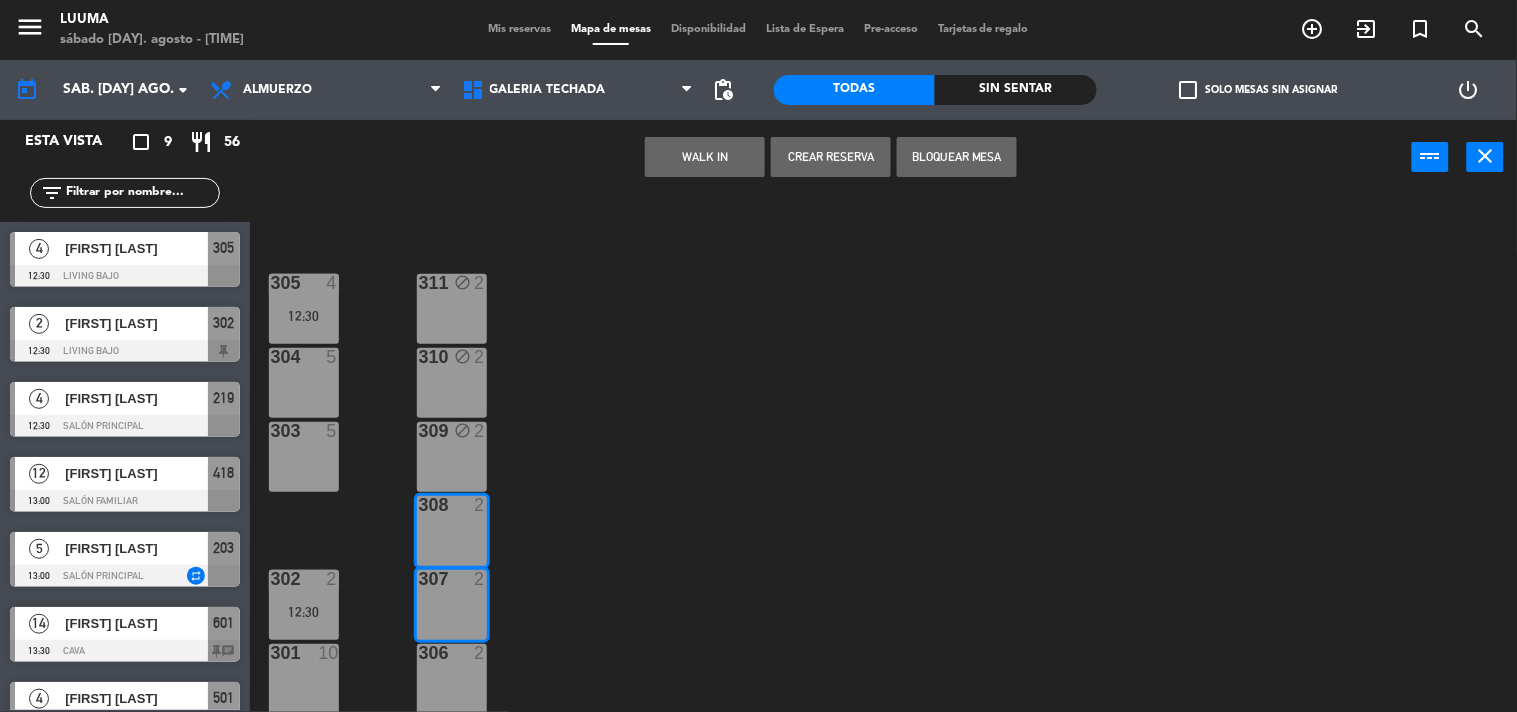 click on "306  2" at bounding box center (452, 679) 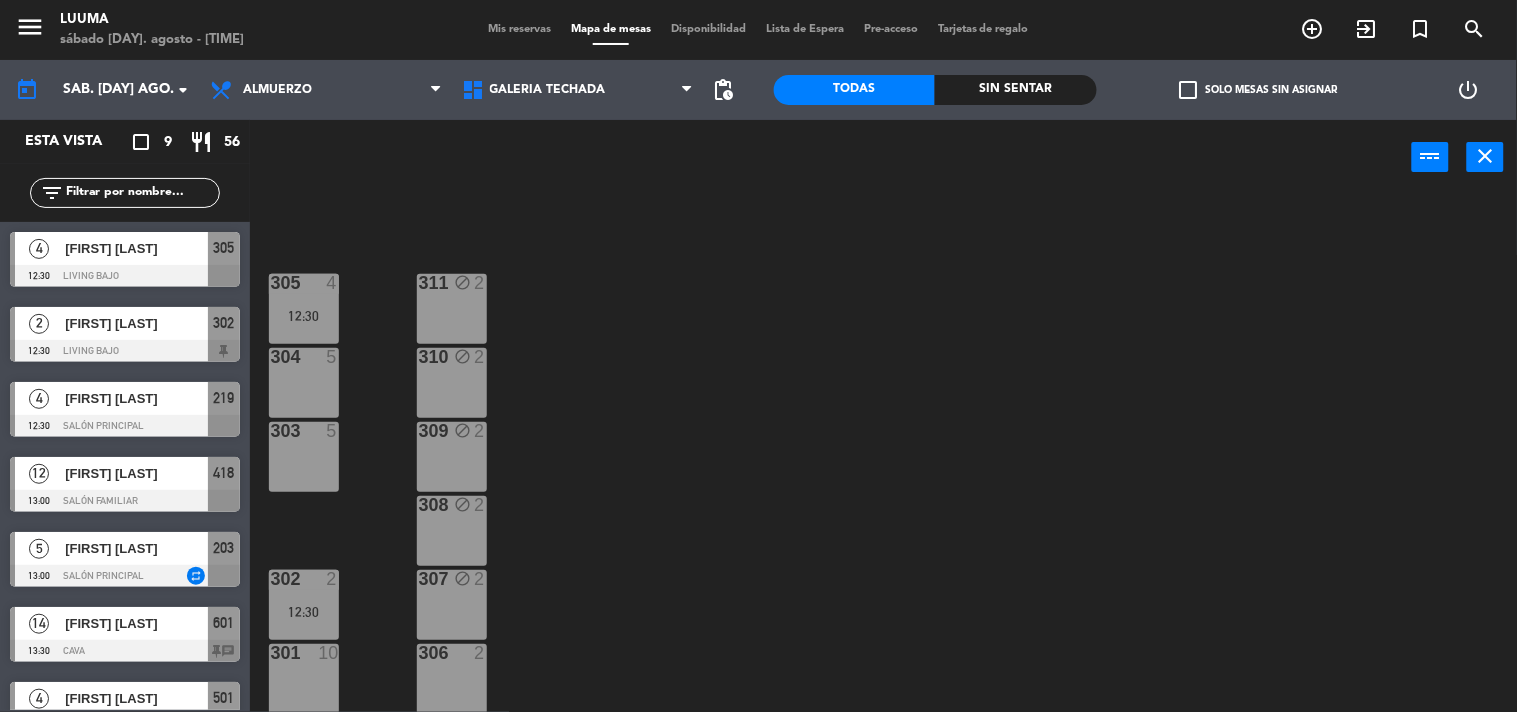 click on "306  2" at bounding box center (452, 679) 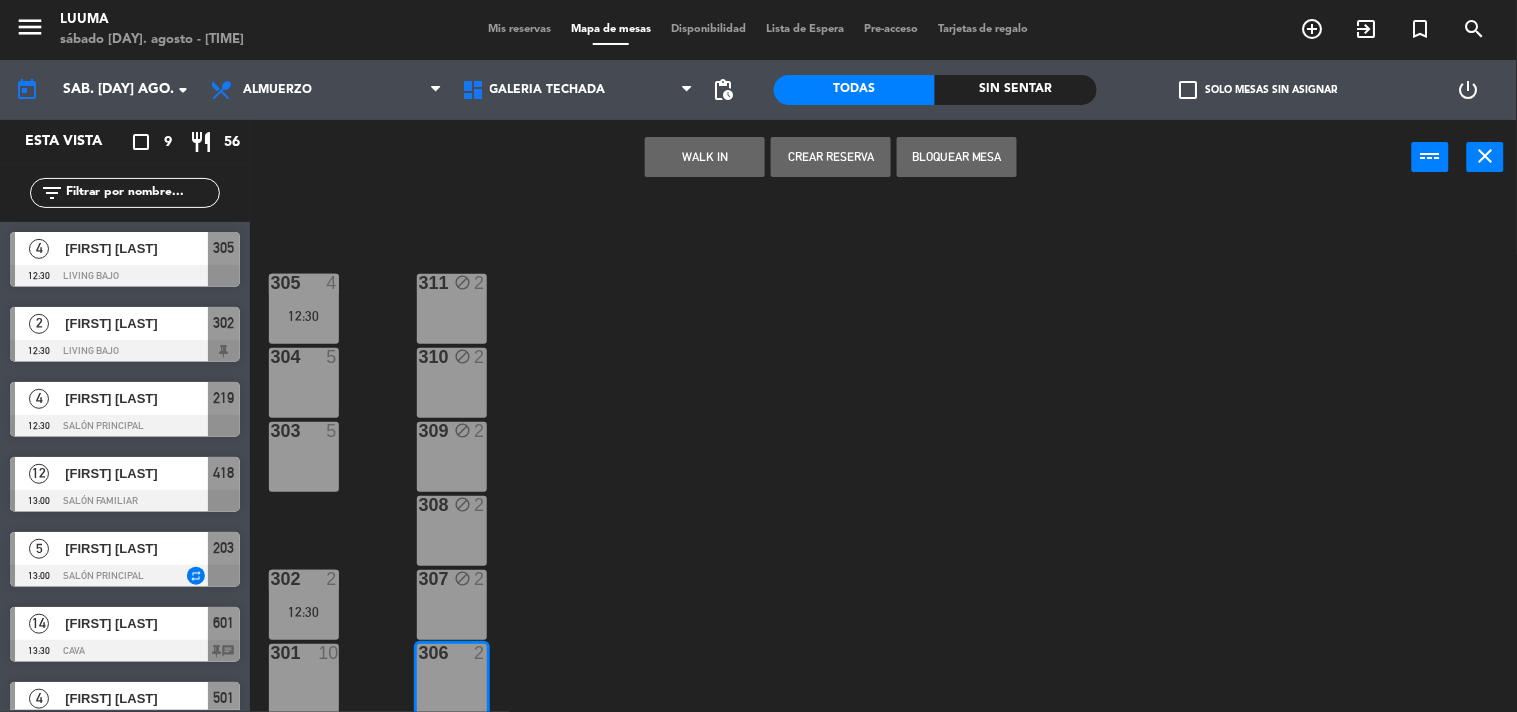 click on "10" at bounding box center (328, 653) 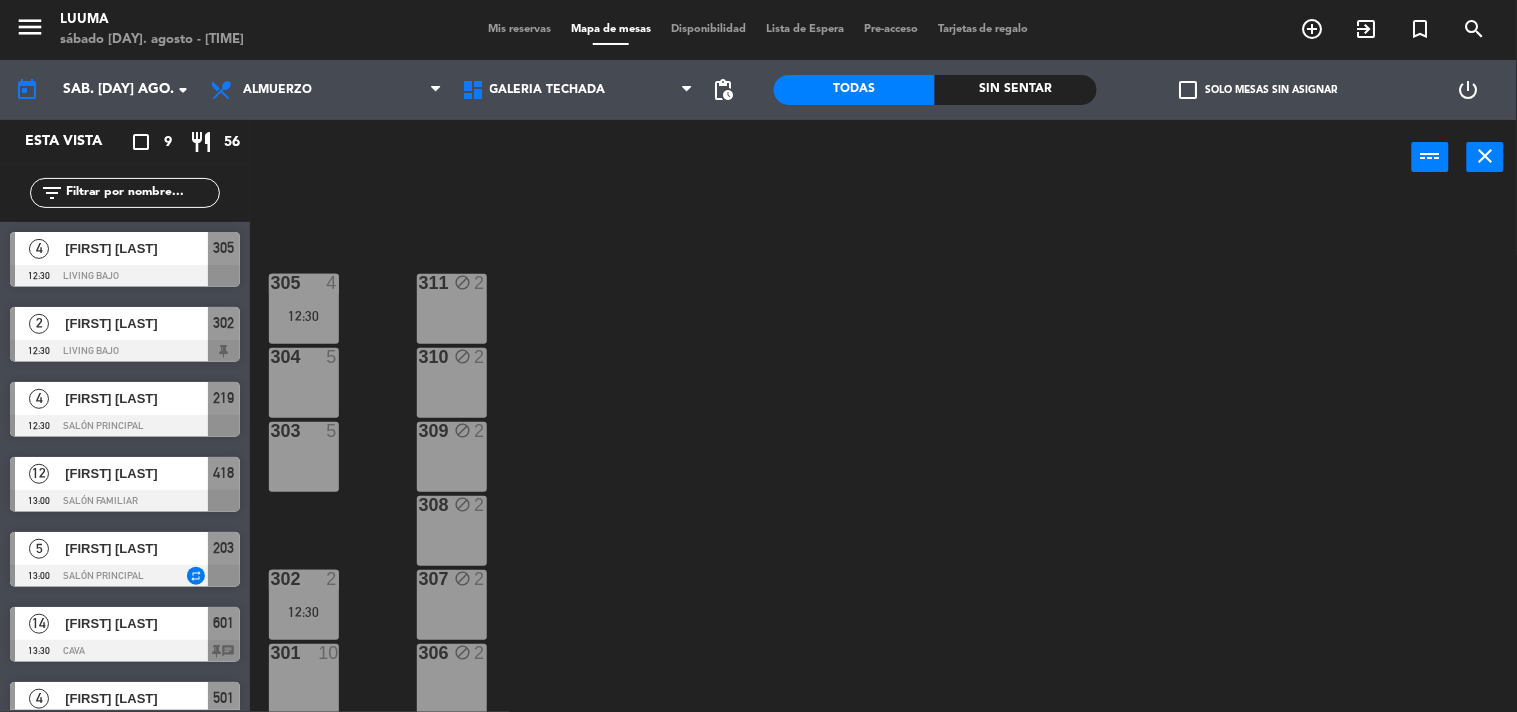 click on "303  5" at bounding box center [304, 457] 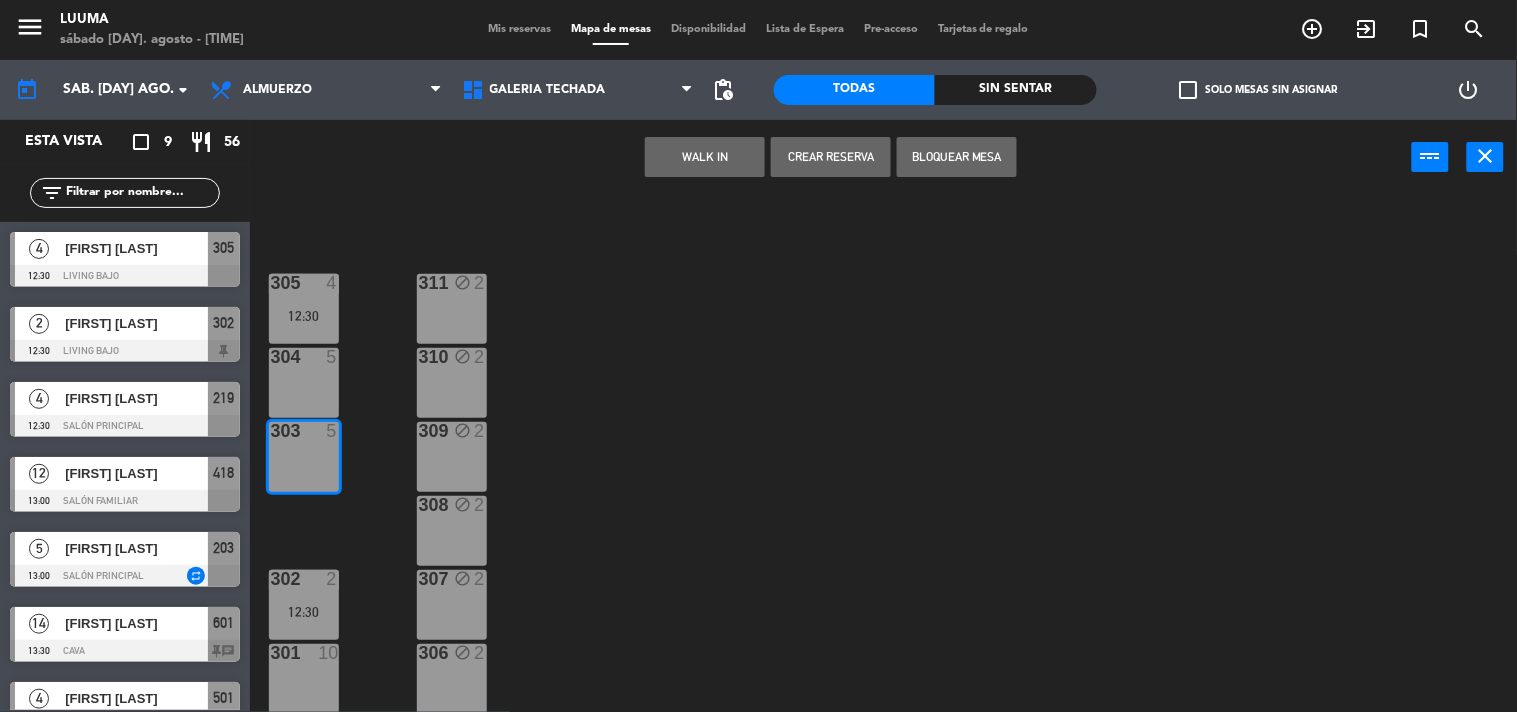 click on "304  5" at bounding box center [304, 383] 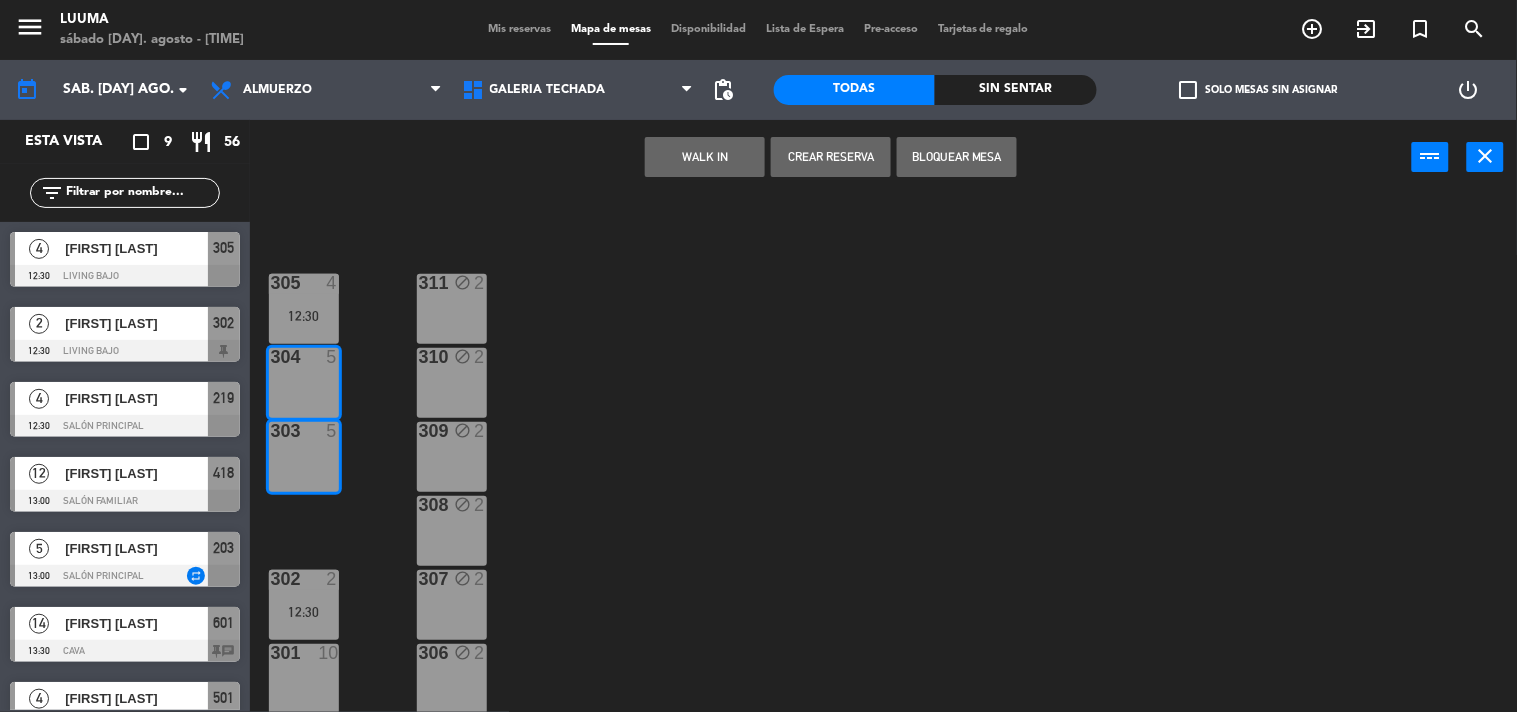 click on "Bloquear Mesa" at bounding box center [957, 157] 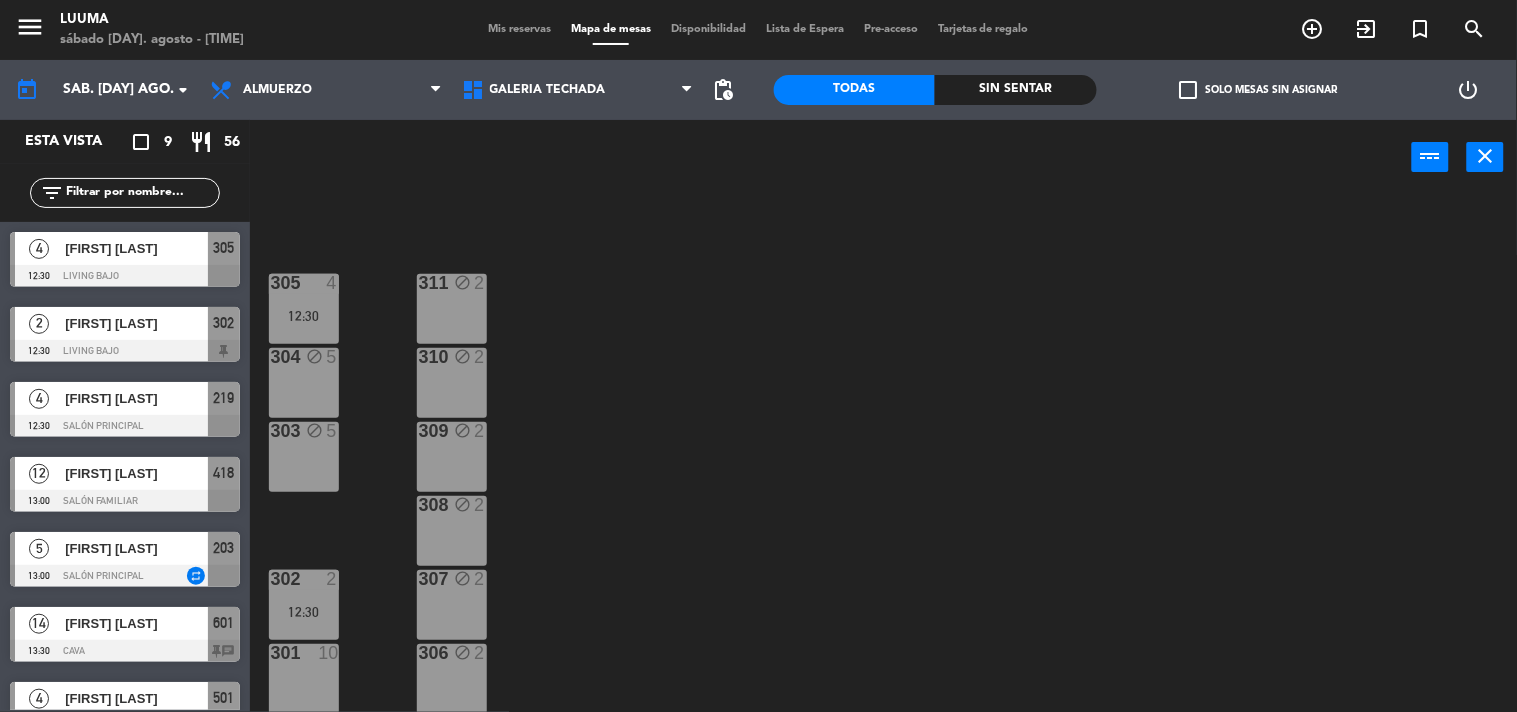 click at bounding box center [303, 653] 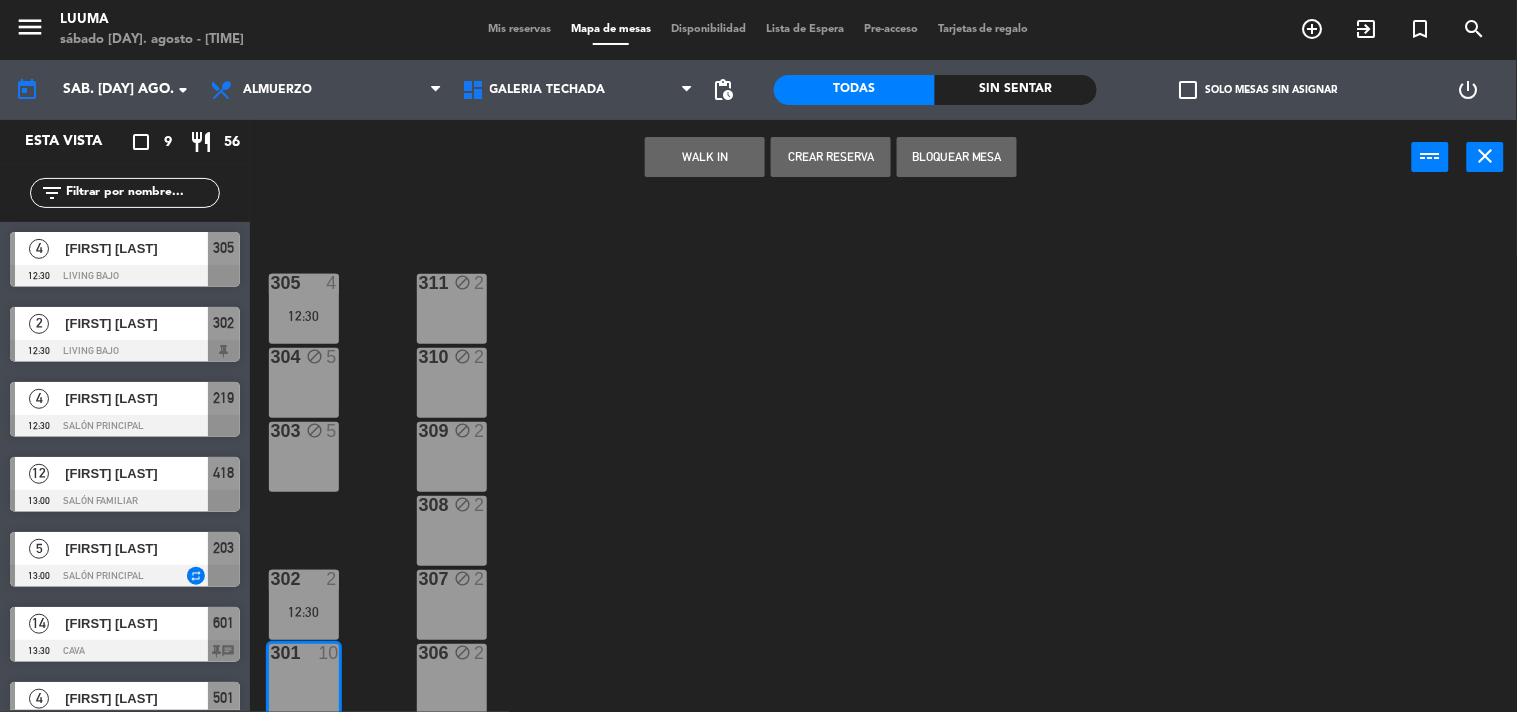 click on "Bloquear Mesa" at bounding box center (957, 157) 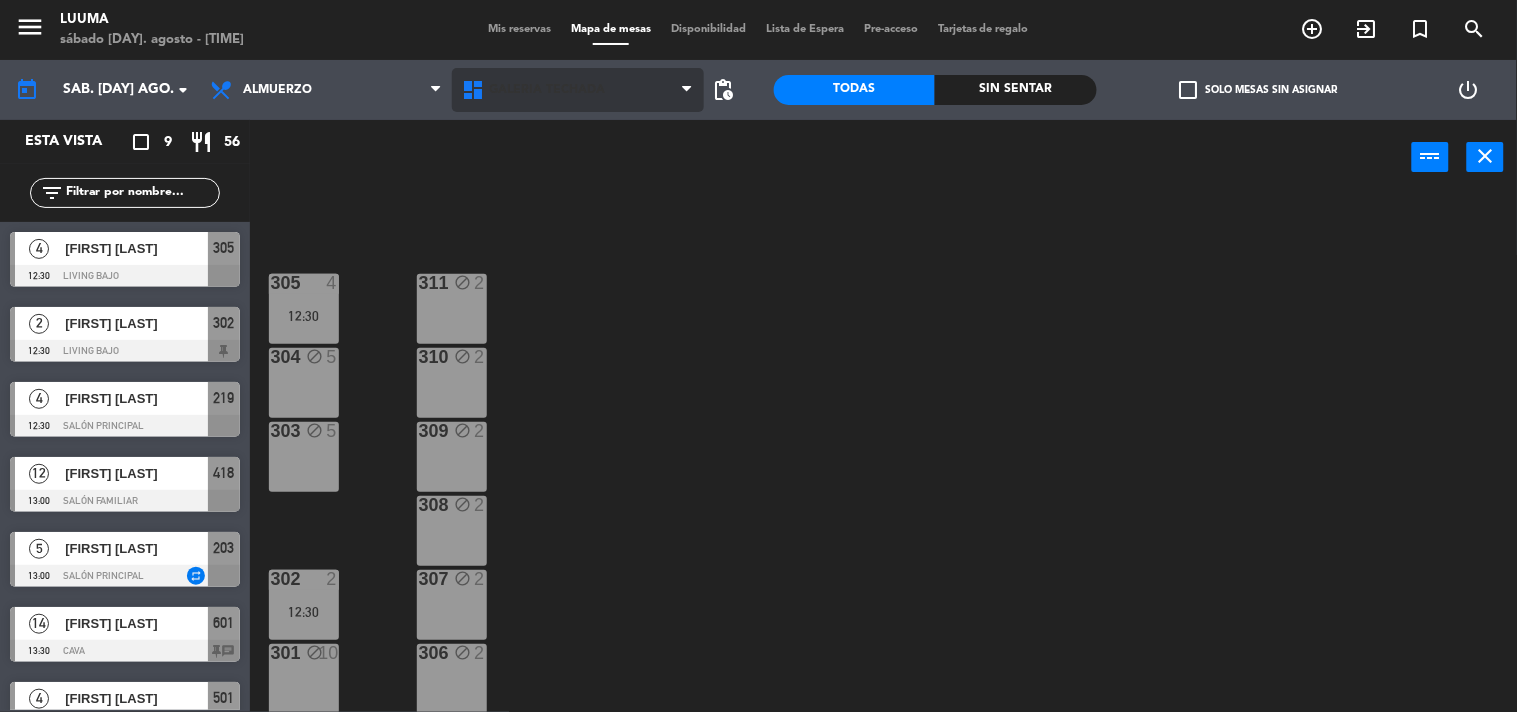 drag, startPoint x: 568, startPoint y: 62, endPoint x: 564, endPoint y: 81, distance: 19.416489 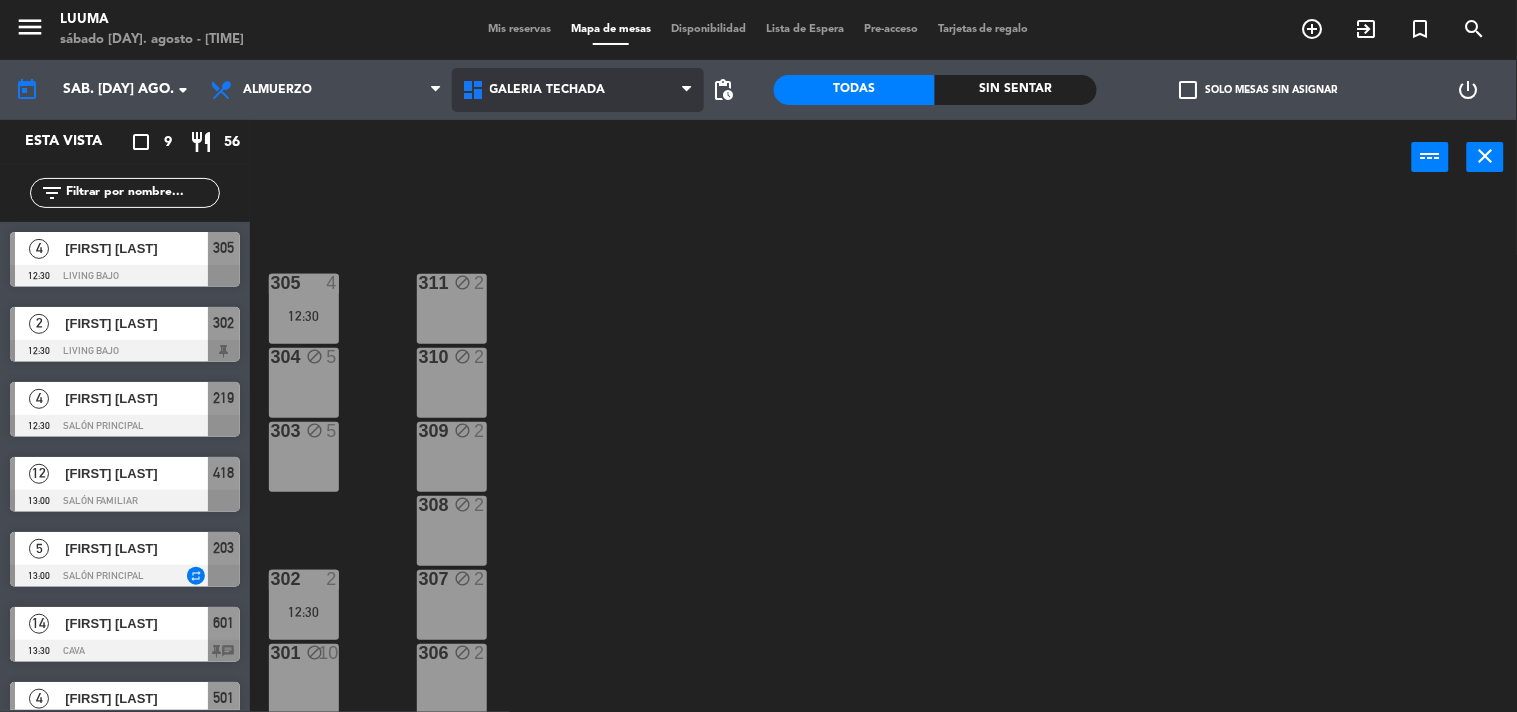 click on "Galería Techada" at bounding box center [548, 90] 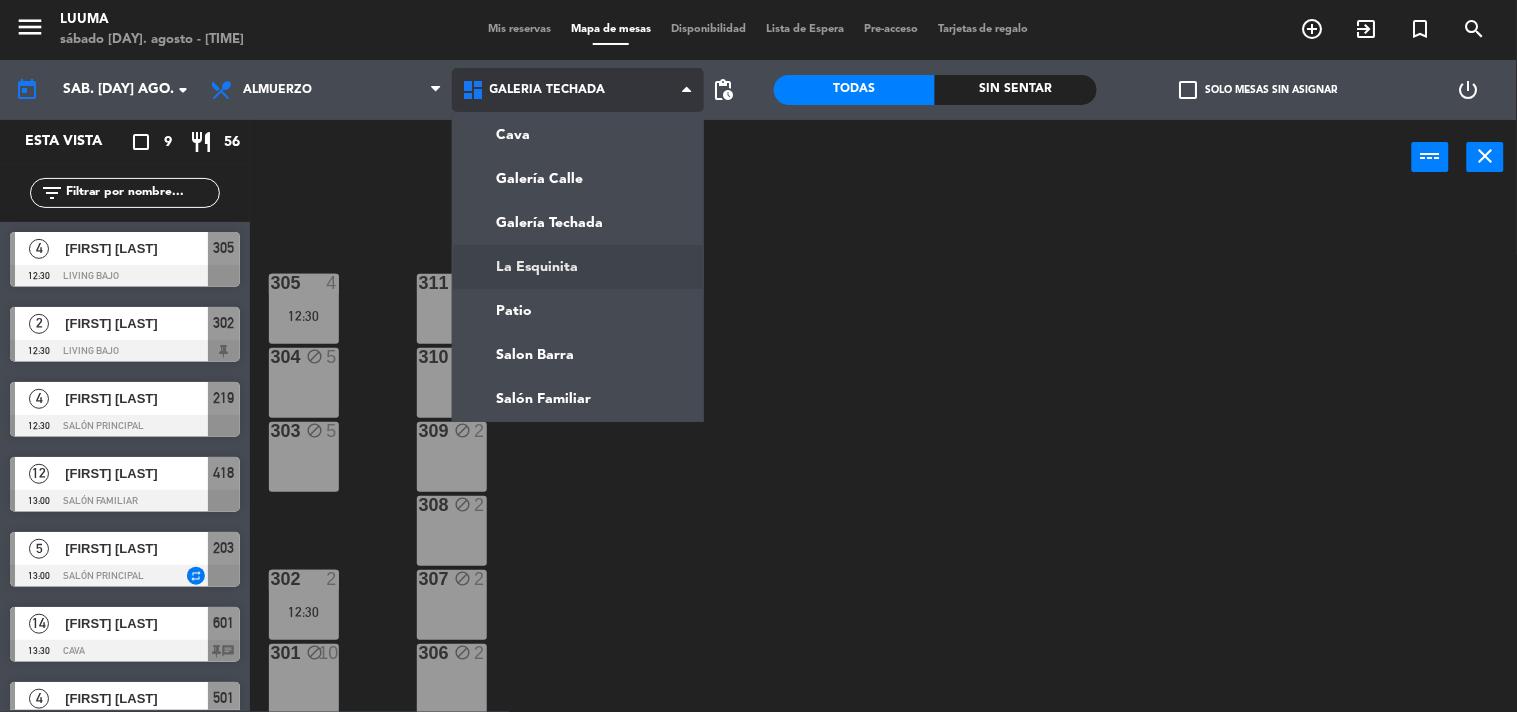 click on "menu Luuma sábado [DAY]. agosto - [TIME] Mis reservas Mapa de mesas Disponibilidad Lista de Espera Pre-acceso Tarjetas de regalo add_circle_outline exit_to_app turned_in_not search today sáb. [DAY] ago. arrow_drop_down Almuerzo Cena Almuerzo Almuerzo Cena Cava Galería Calle Galería Techada La Esquinita Patio Salon Barra Salón Familiar Galería Techada Cava Galería Calle Galería Techada La Esquinita Patio Salon Barra Salón Familiar pending_actions Todas Sin sentar check_box_outline_blank Solo mesas sin asignar power_settings_new Esta vista crop_square 9 restaurant 56 filter_list 4 Garimanno [NAME] 12:30 Living Bajo 305 2 Lucia Juncos 12:30 Living Bajo 302 4 Lucía LAFRANCONI 12:30 Salón Principal 219 12 Facundo saporiti 13:00 Salón Familiar 418 5 Josefina Di Lalla 13:00 Salón Principal repeat 203 14 Esteban Urmengy 13:30 Cava 601 chat 4 Esteban Urmengy 13:30 La Esquinita 501 chat 6 206" 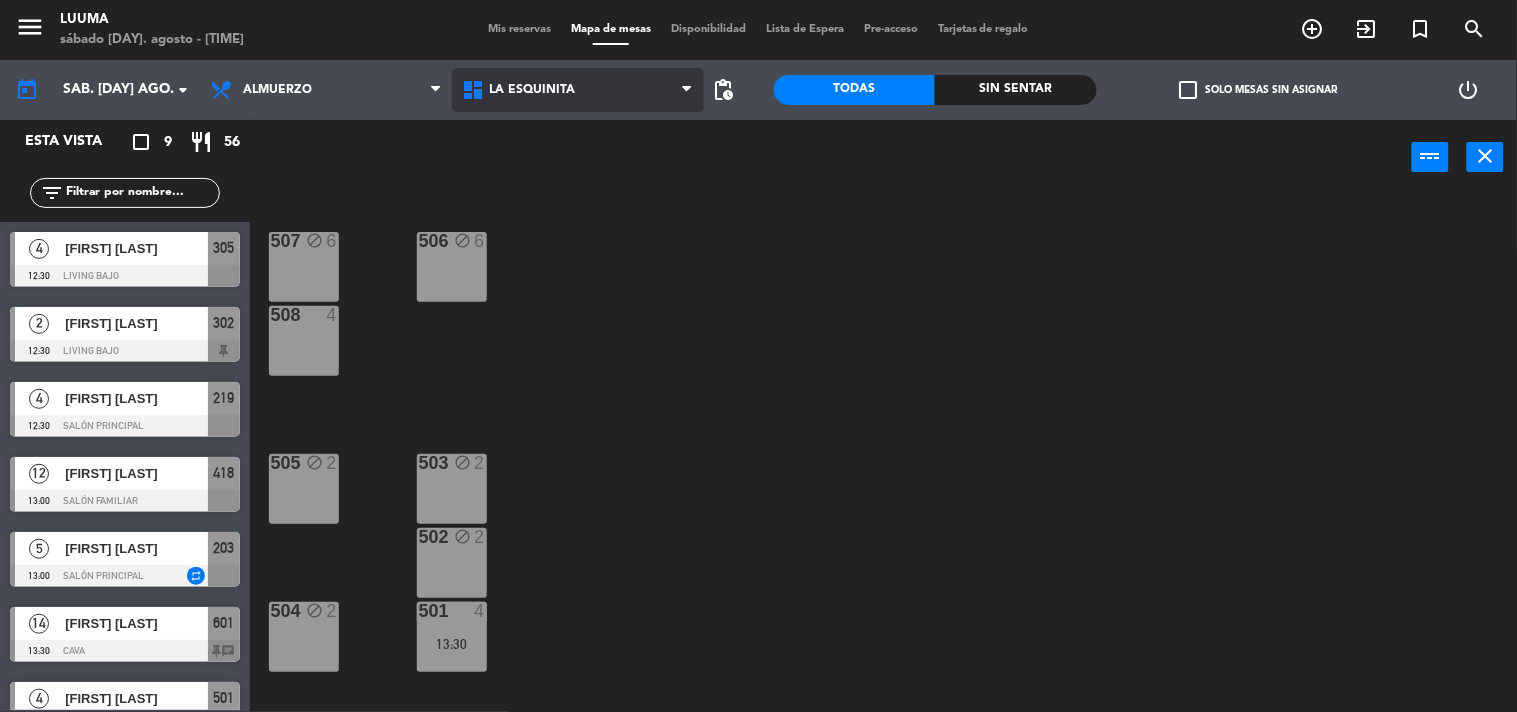 click on "La Esquinita" at bounding box center (533, 90) 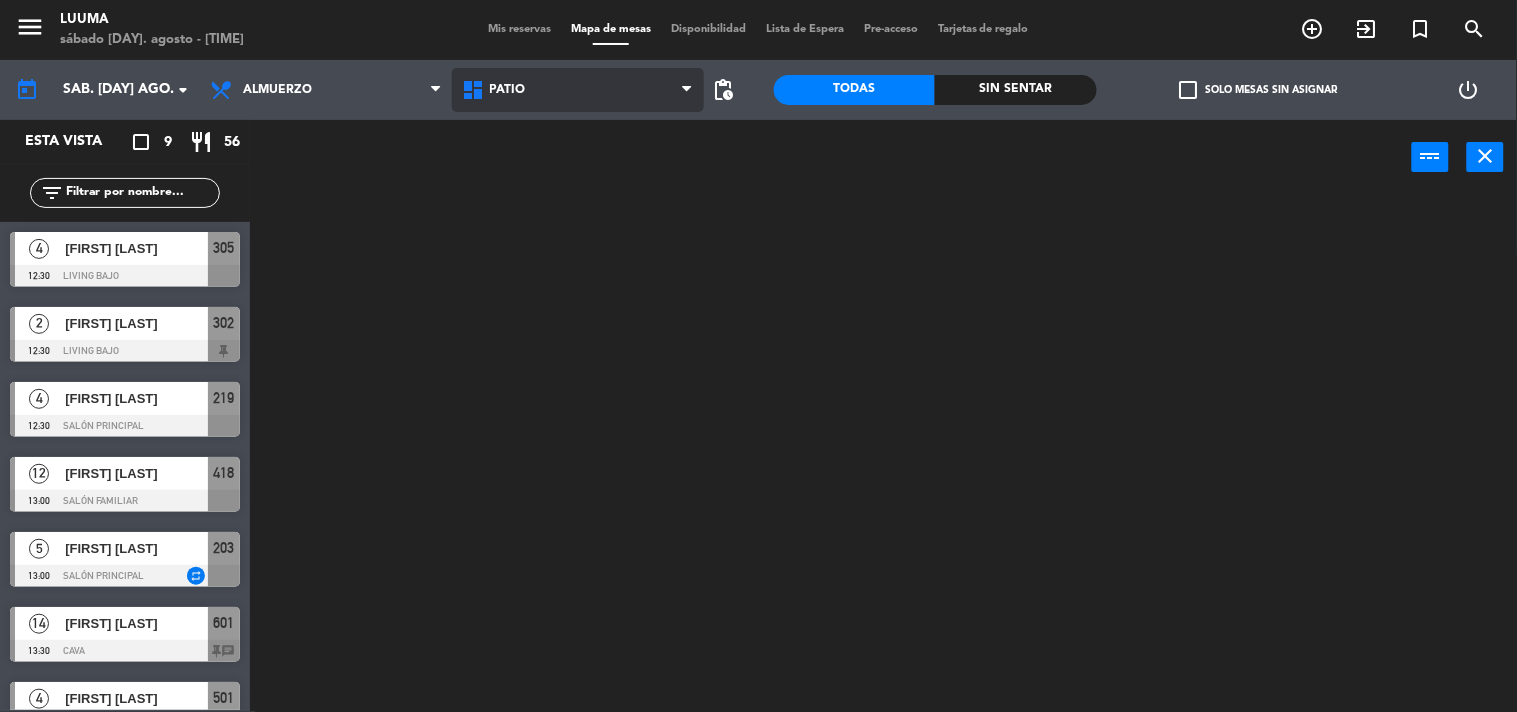 click on "menu Luuma sábado [DAY]. agosto - [TIME] Mis reservas Mapa de mesas Disponibilidad Lista de Espera Pre-acceso Tarjetas de regalo add_circle_outline exit_to_app turned_in_not search today sáb. [DAY] ago. arrow_drop_down Almuerzo Cena Almuerzo Almuerzo Cena Cava Galería Calle Galería Techada La Esquinita Patio Salon Barra Salón Familiar Patio Cava Galería Calle Galería Techada La Esquinita Patio Salon Barra Salón Familiar pending_actions Todas Sin sentar check_box_outline_blank Solo mesas sin asignar power_settings_new Esta vista crop_square 9 restaurant 56 filter_list 4 Garimanno [NAME] 12:30 Living Bajo 305 2 Lucia Juncos 12:30 Living Bajo 302 4 Lucía LAFRANCONI 12:30 Salón Principal 219 12 Facundo saporiti 13:00 Salón Familiar 418 5 Josefina Di Lalla 13:00 Salón Principal repeat 203 14 Esteban Urmengy 13:30 Cava 601 chat 4 Esteban Urmengy 13:30 La Esquinita 501 chat 6 [NAME]" 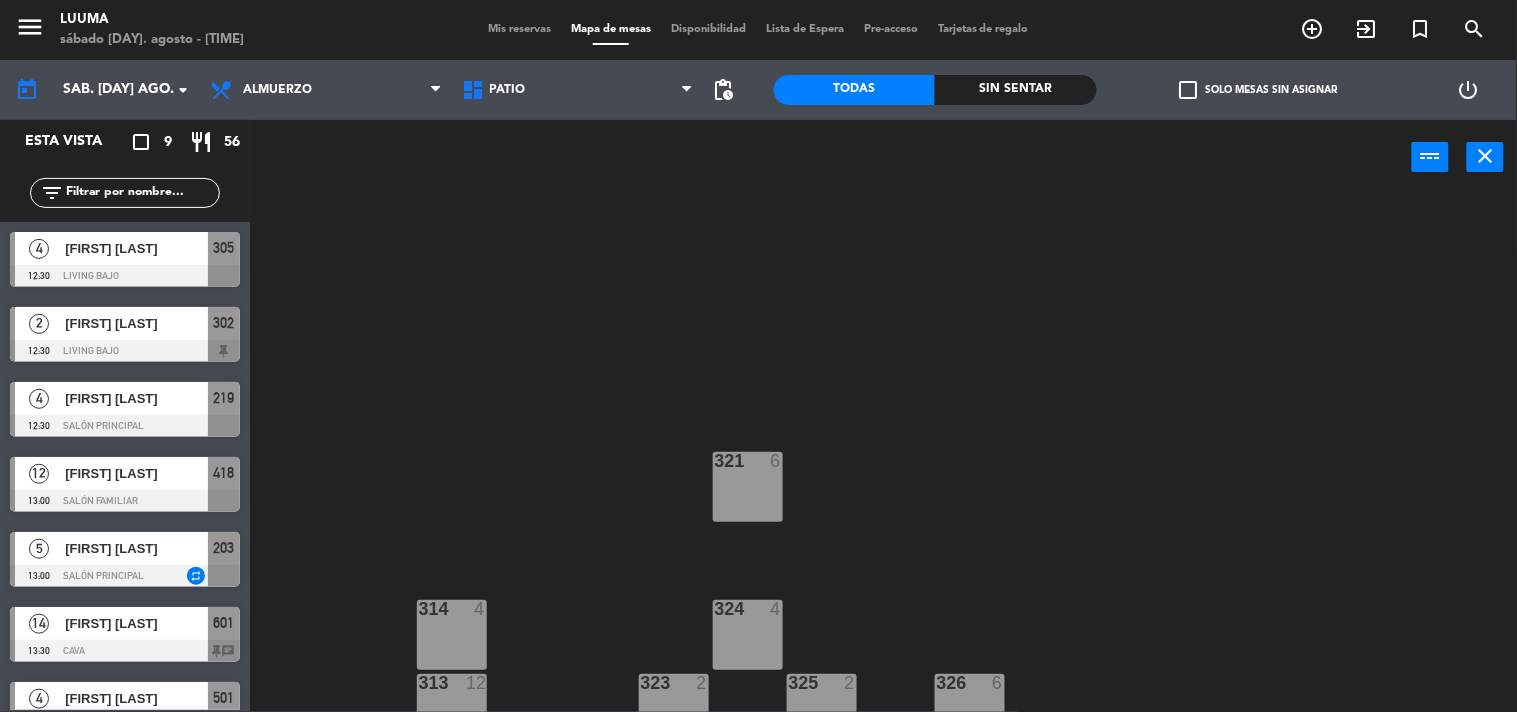 scroll, scrollTop: 106, scrollLeft: 0, axis: vertical 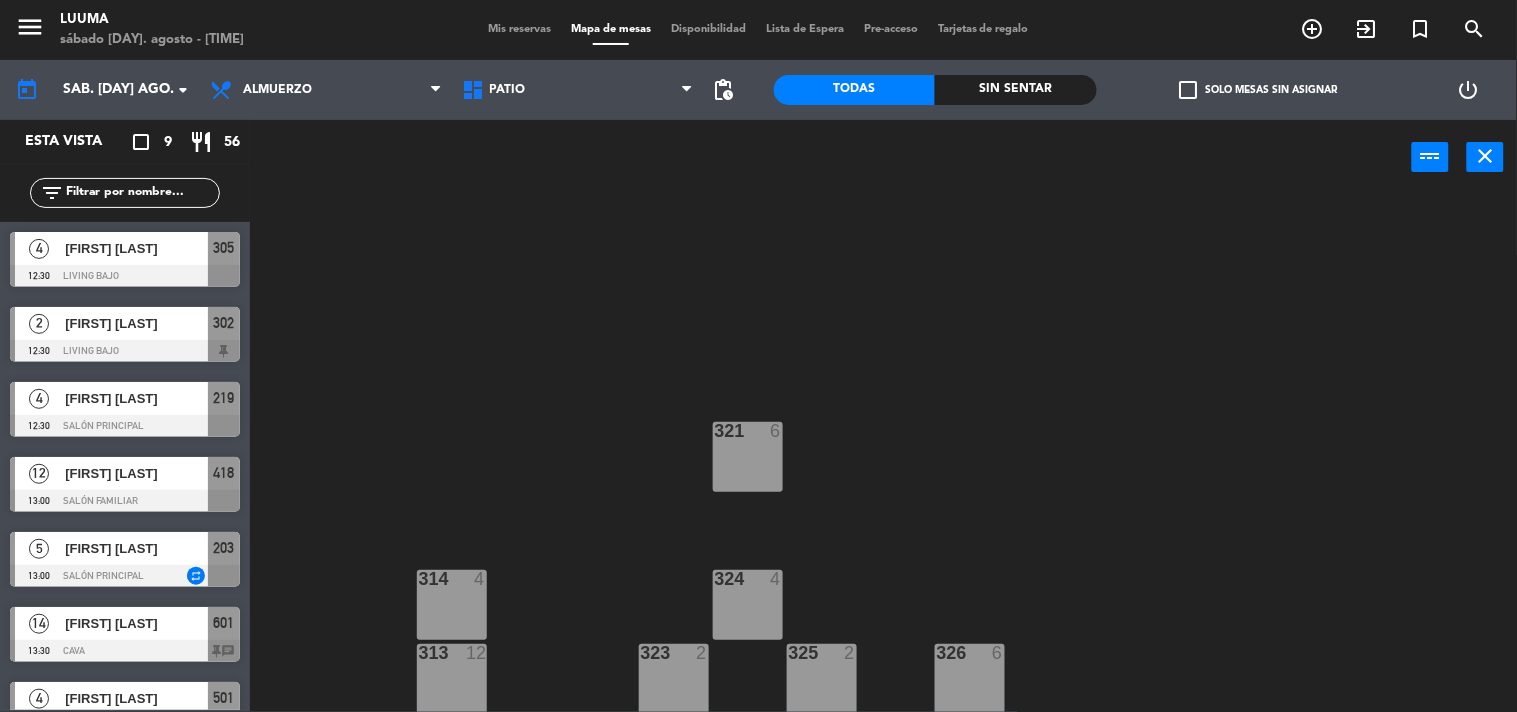 click at bounding box center [747, 431] 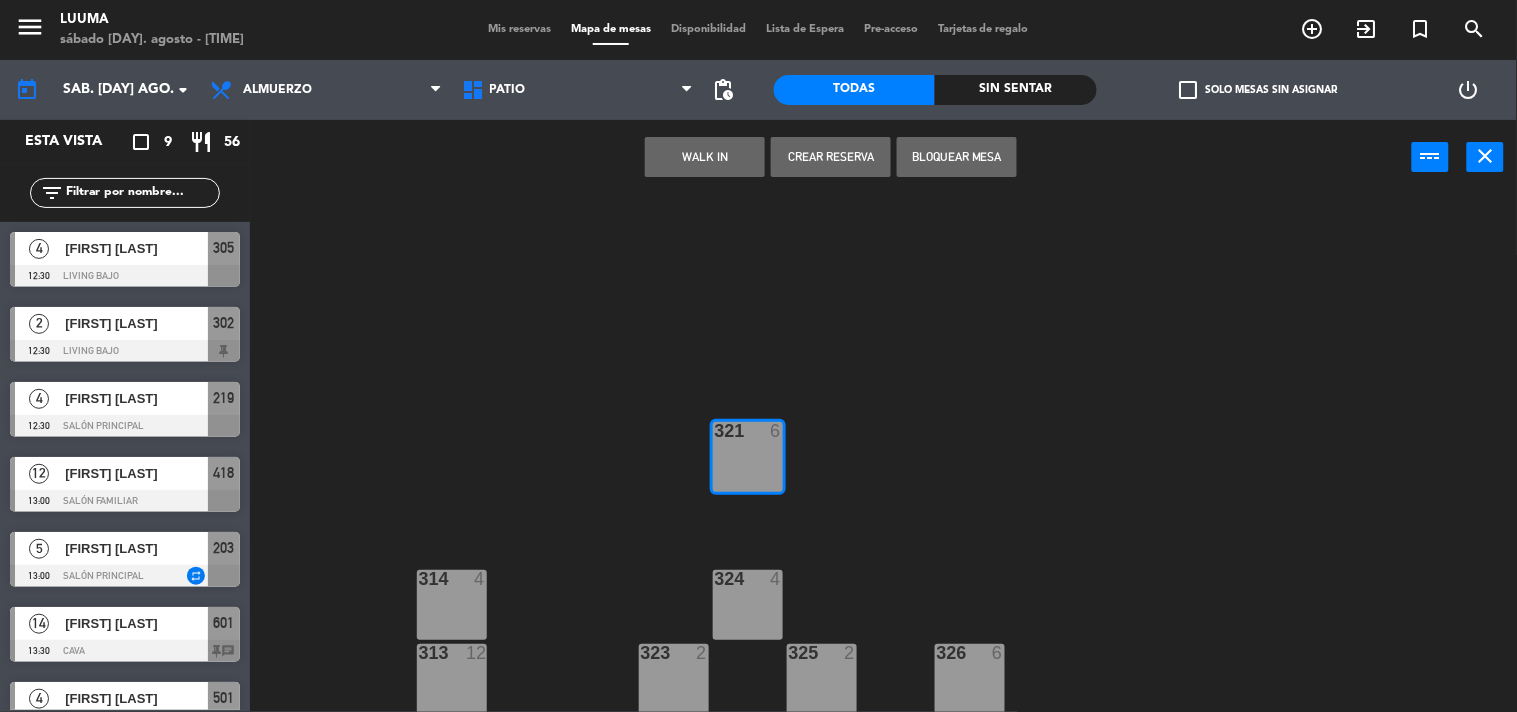 click on "324  4" at bounding box center (748, 605) 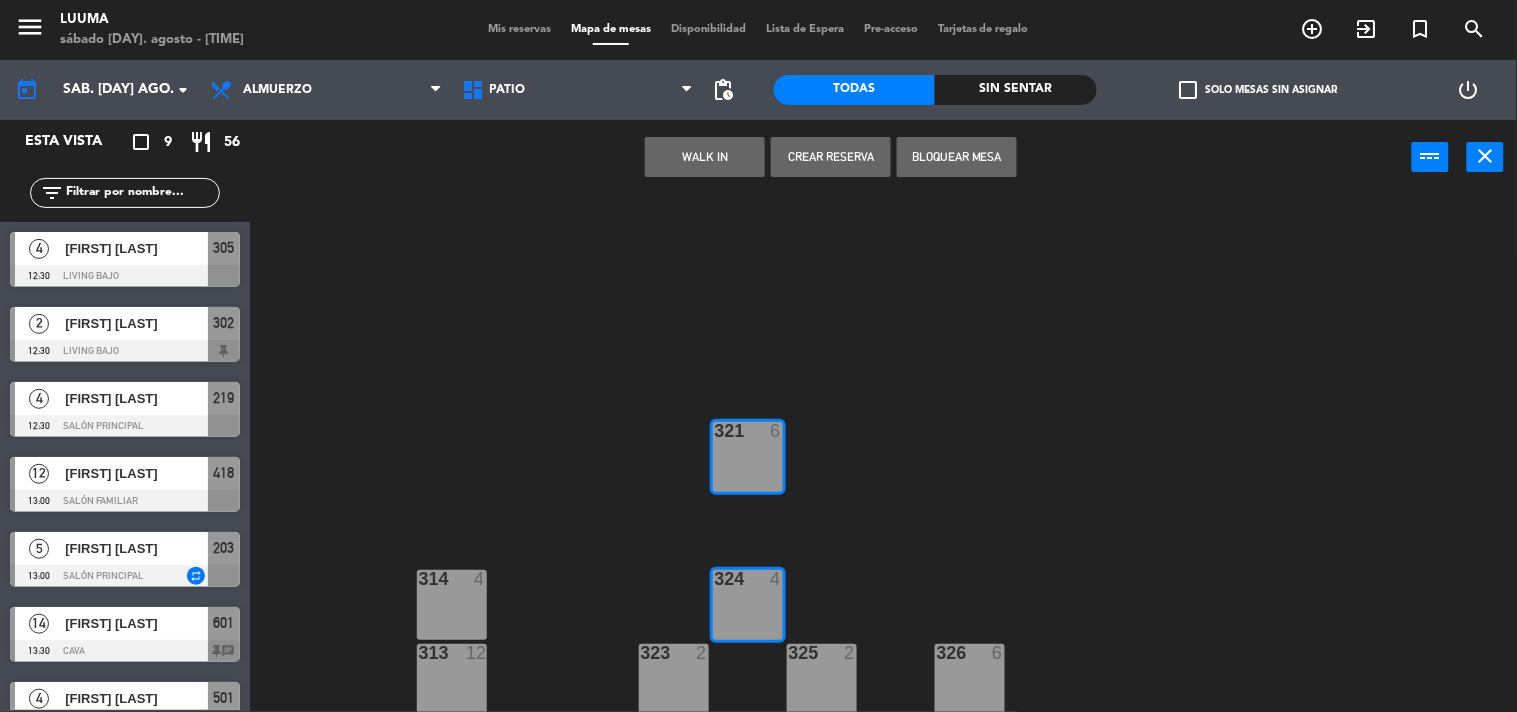 click on "Bloquear Mesa" at bounding box center (957, 157) 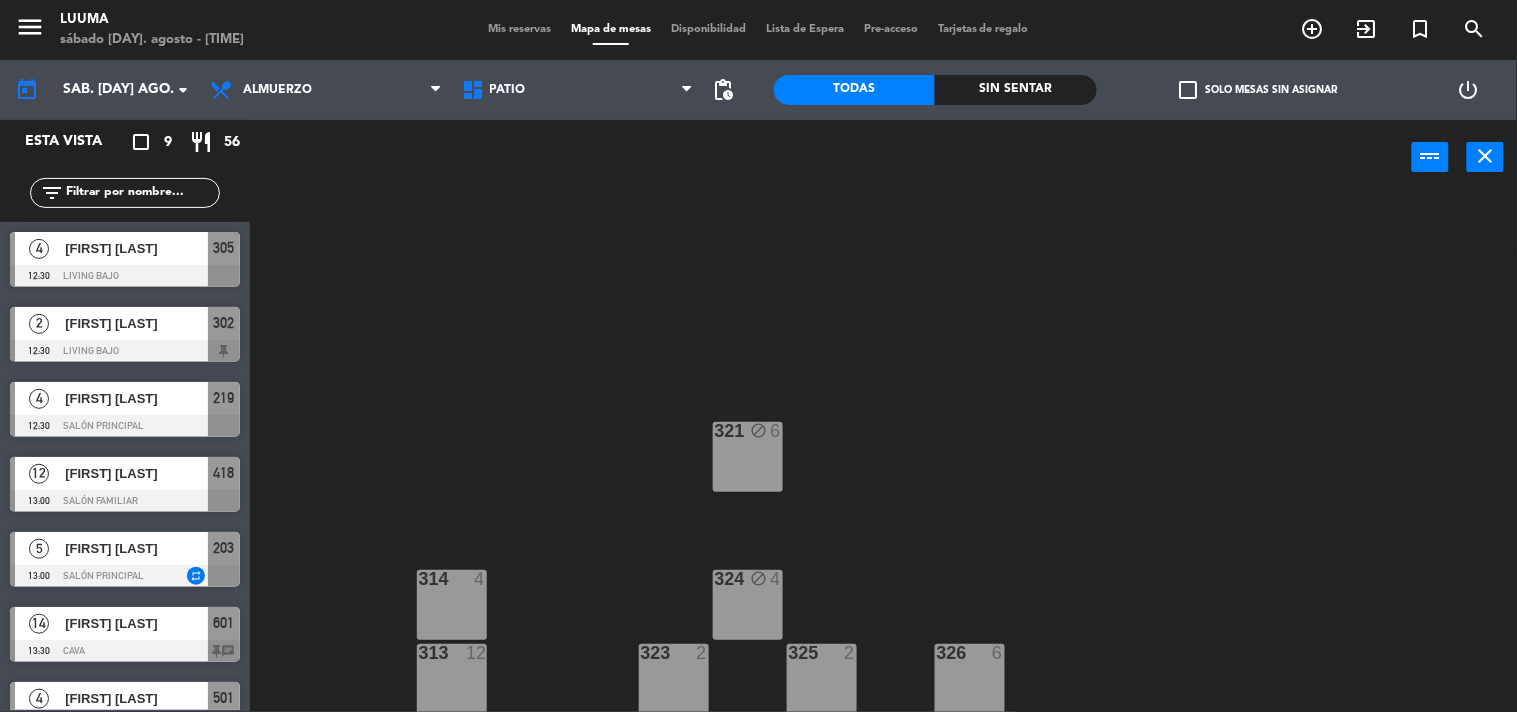 click on "314  4" at bounding box center (452, 605) 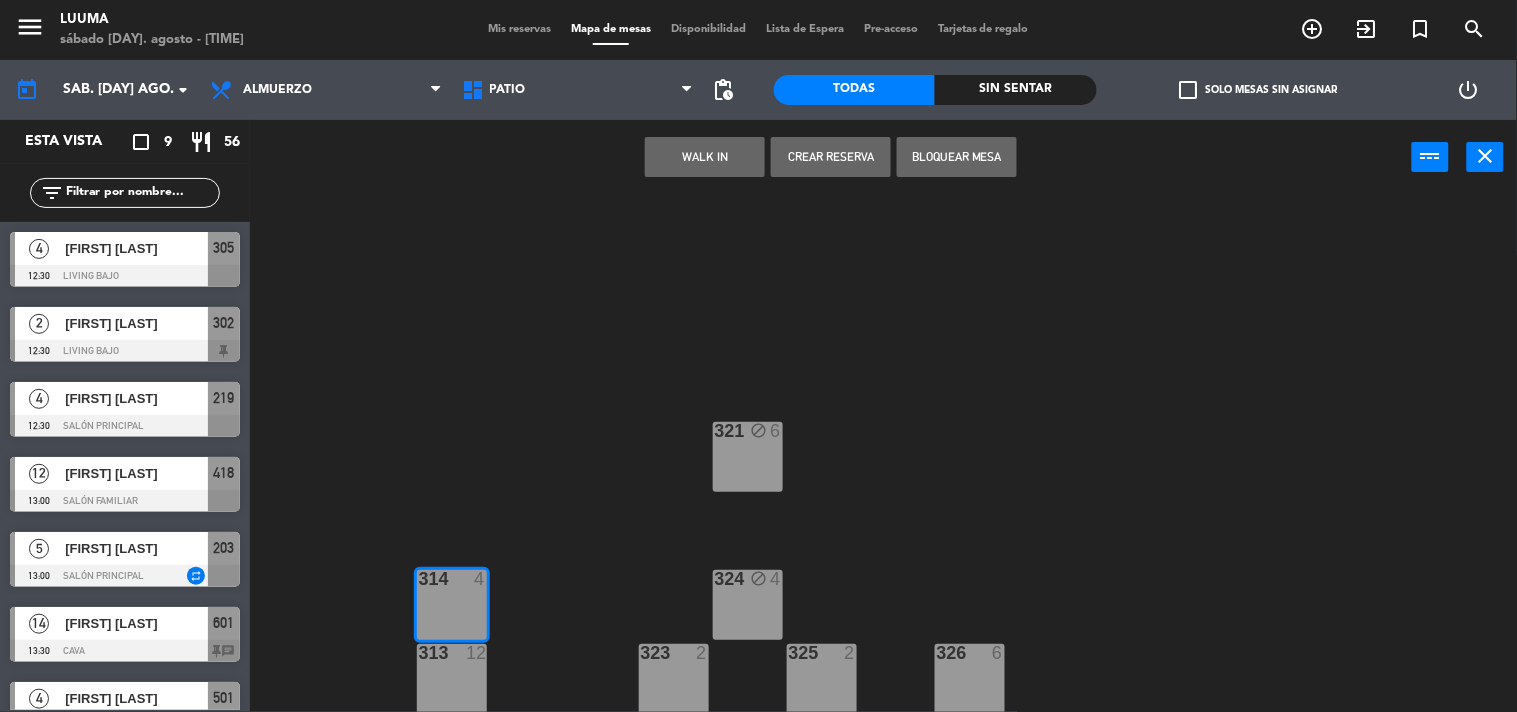 click at bounding box center [451, 653] 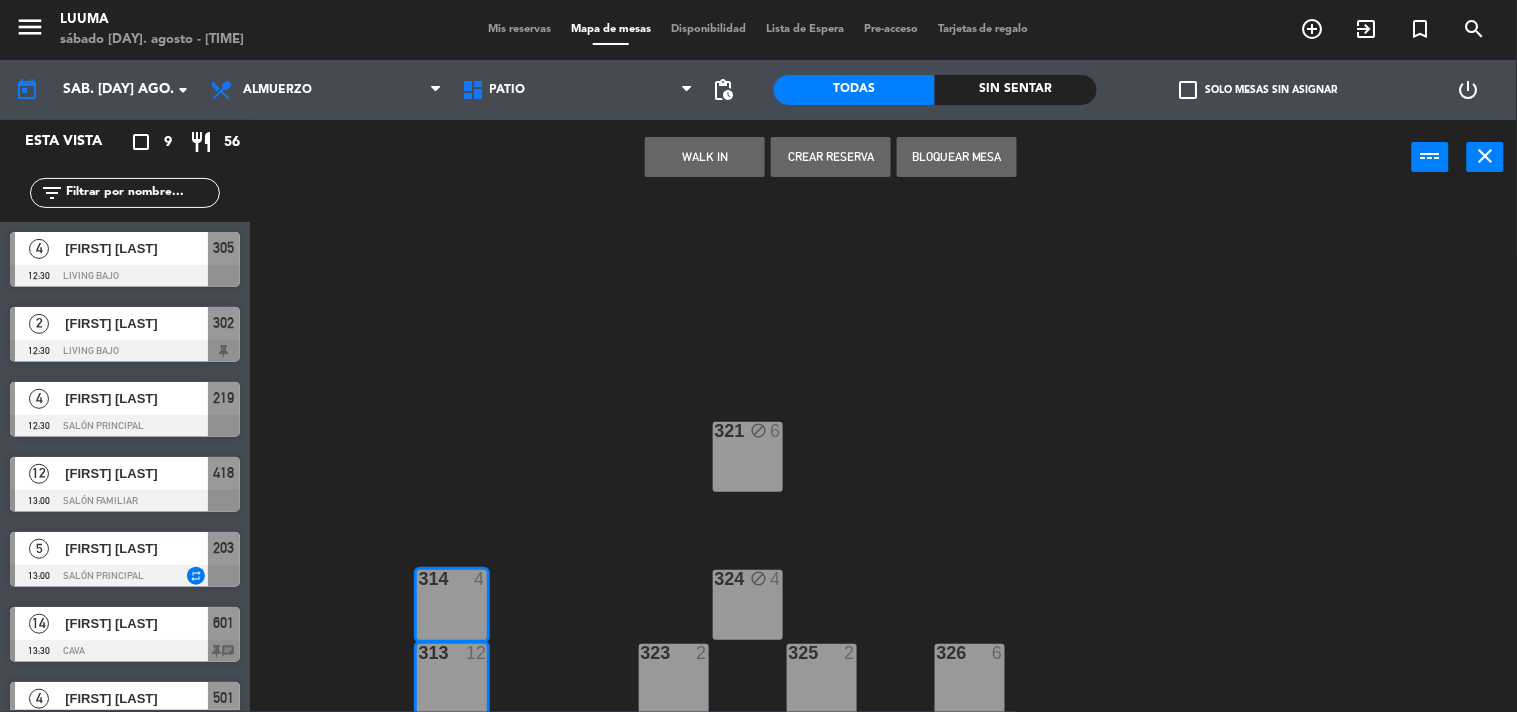 click on "Bloquear Mesa" at bounding box center (957, 157) 